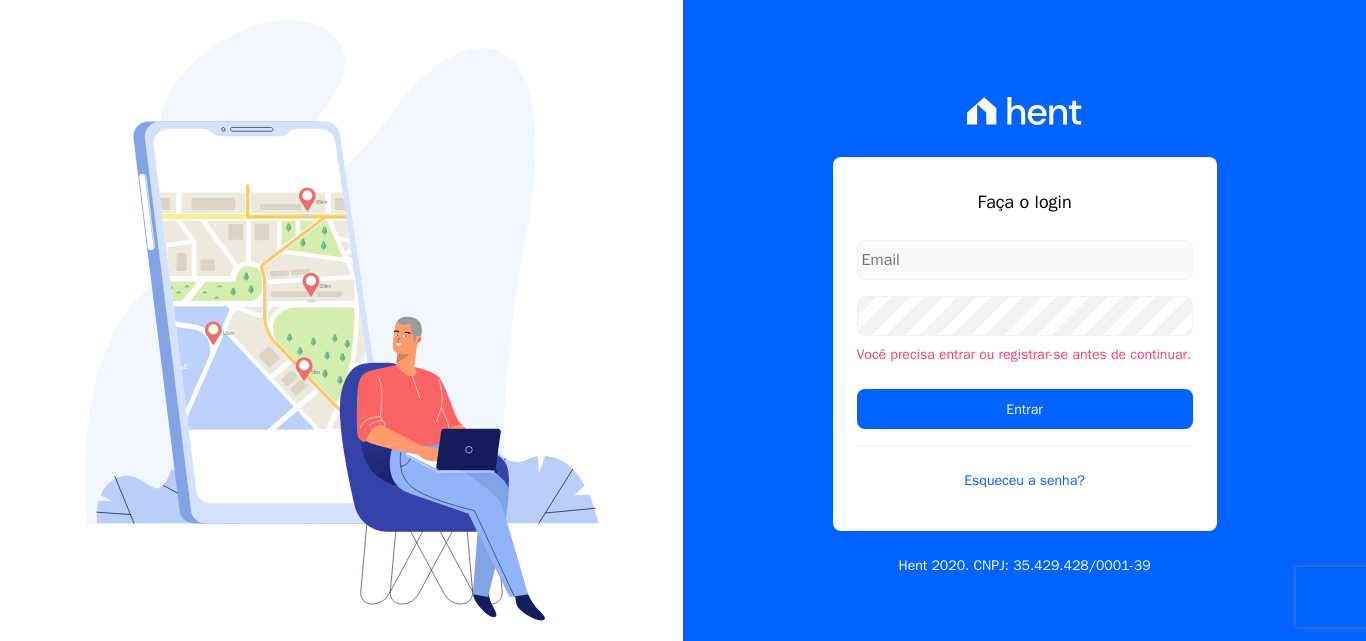 scroll, scrollTop: 0, scrollLeft: 0, axis: both 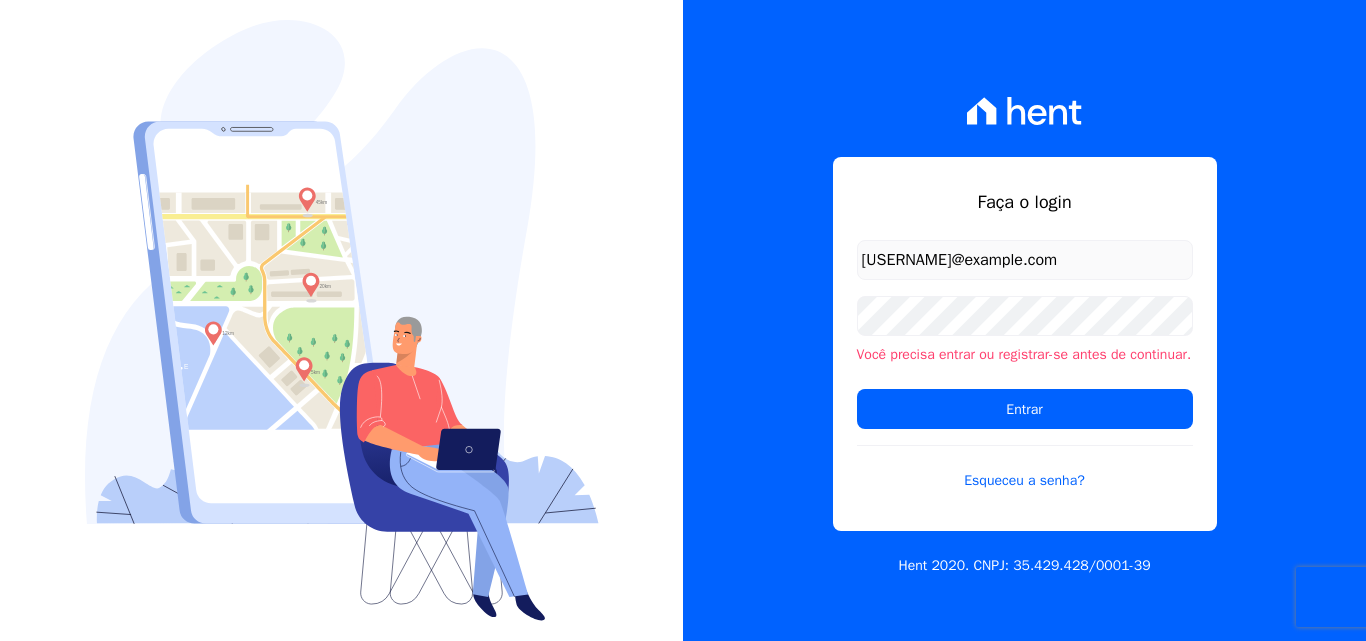 click on "[USERNAME]@example.com" at bounding box center (1025, 260) 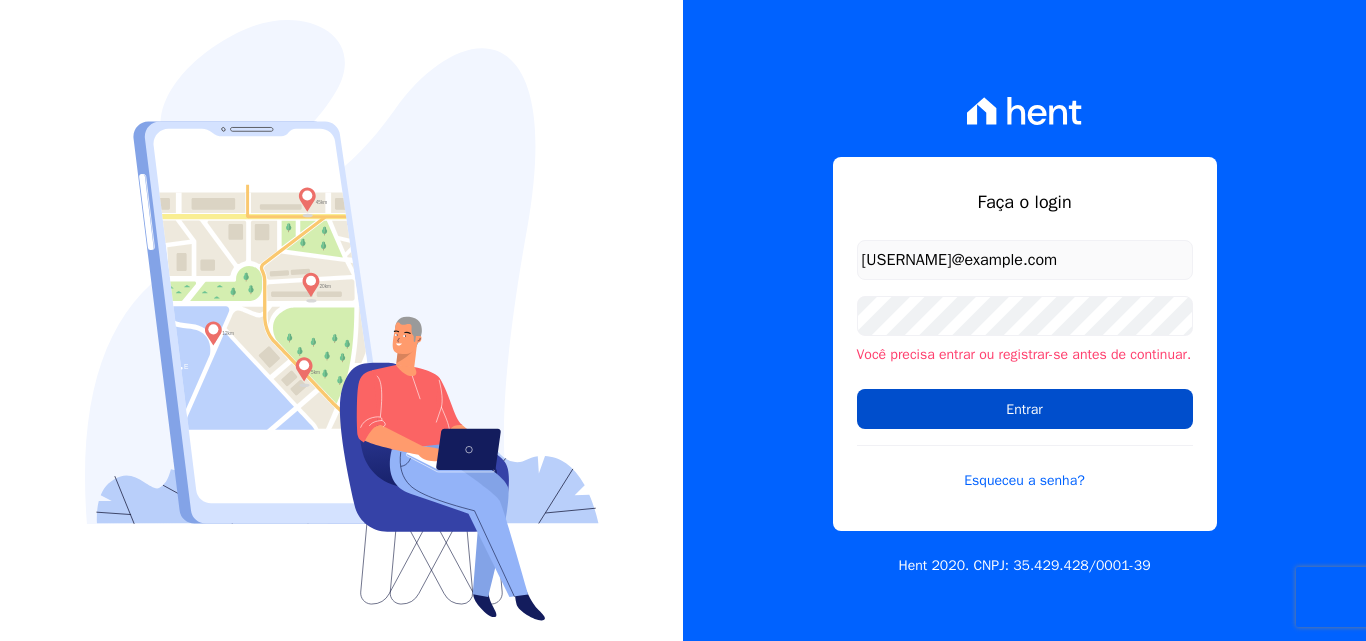 click on "Entrar" at bounding box center [1025, 409] 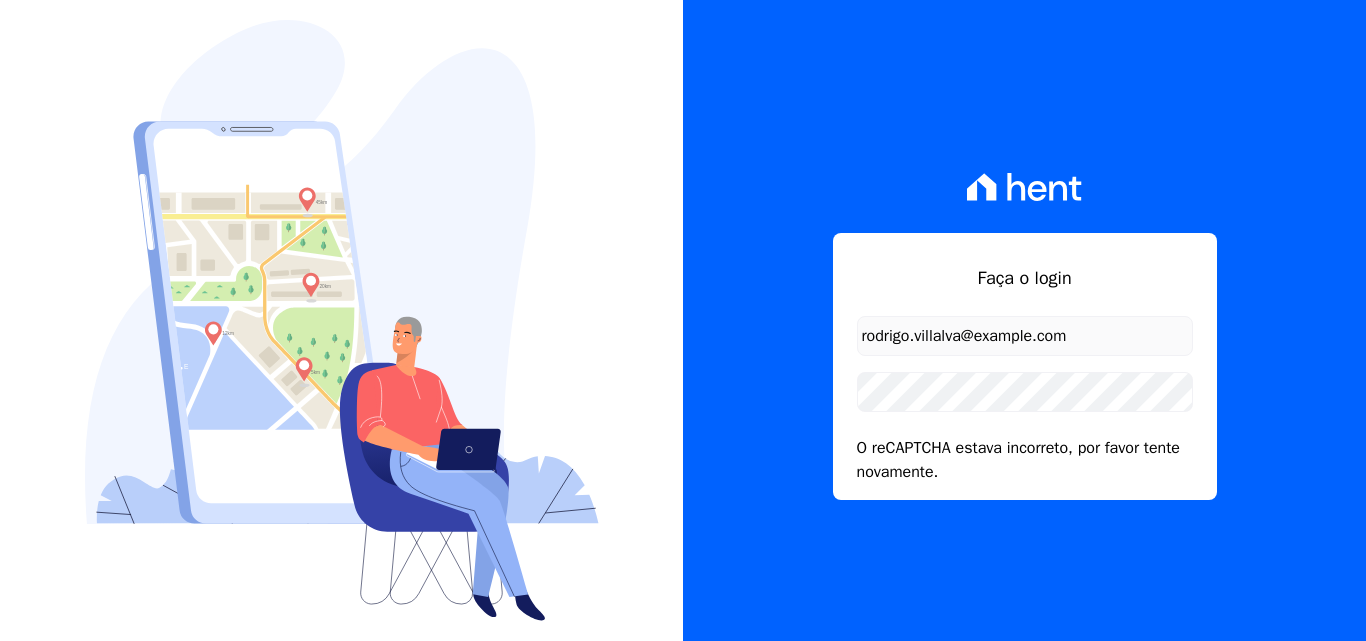 scroll, scrollTop: 0, scrollLeft: 0, axis: both 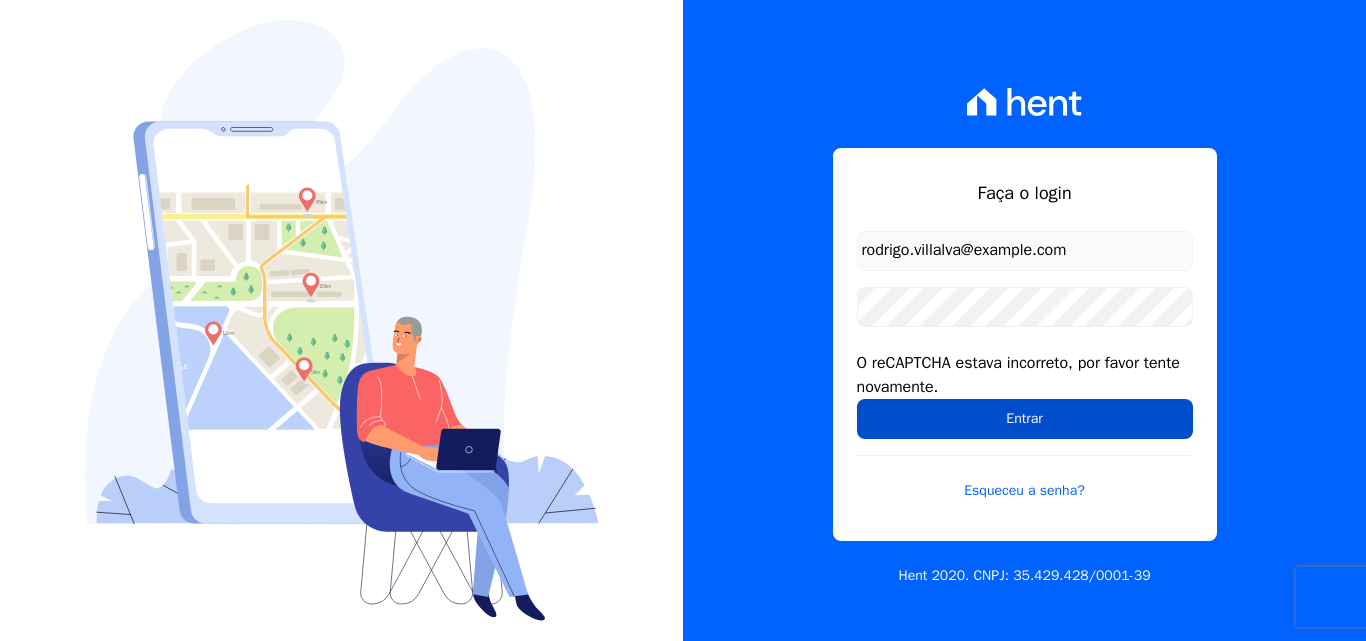 click on "Entrar" at bounding box center (1025, 419) 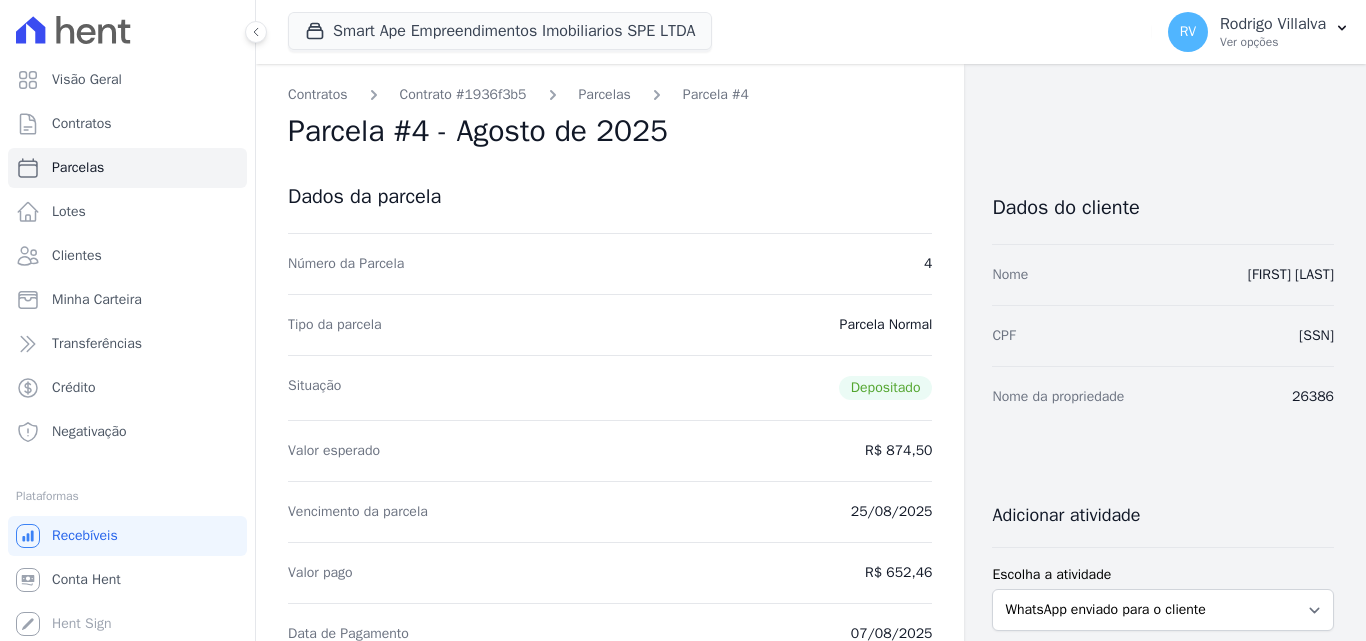 scroll, scrollTop: 0, scrollLeft: 0, axis: both 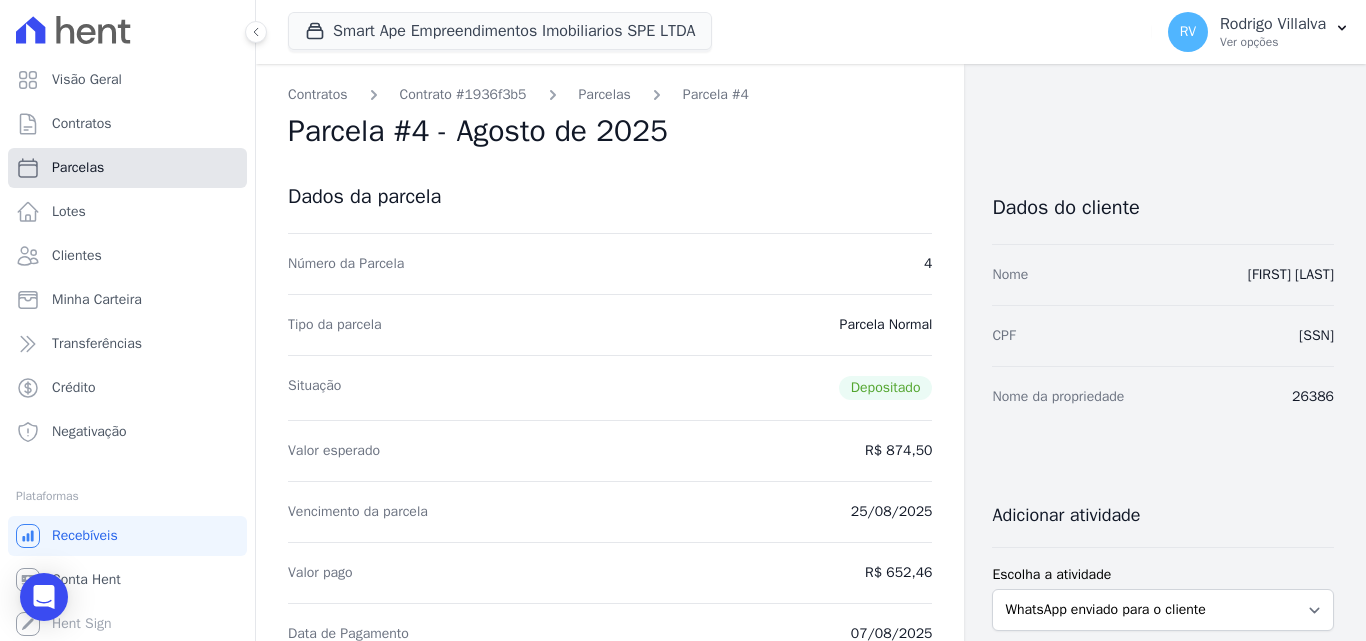 click on "Parcelas" at bounding box center (127, 168) 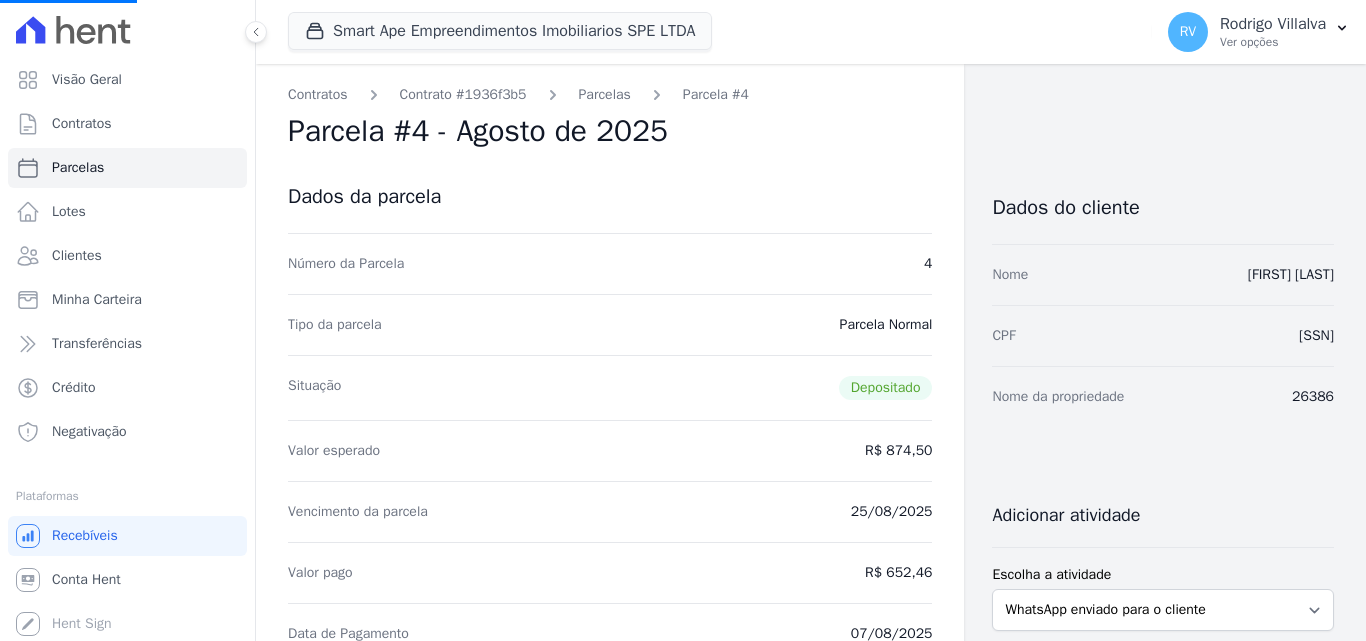 select 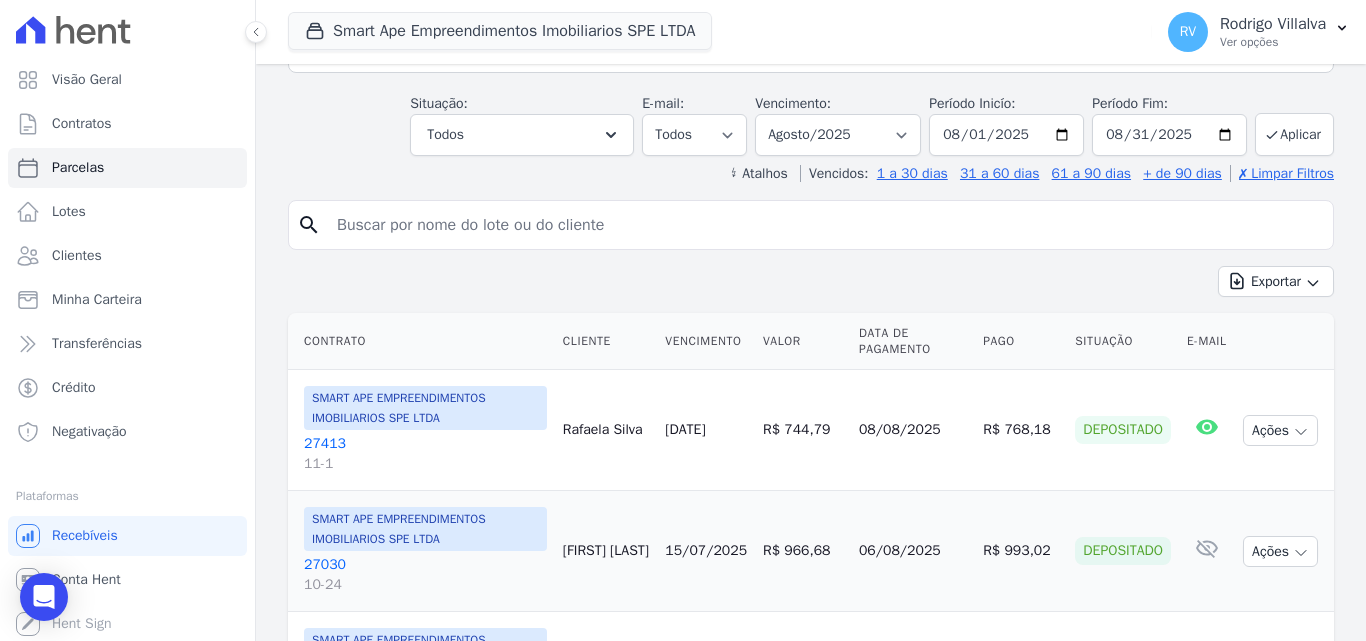 scroll, scrollTop: 300, scrollLeft: 0, axis: vertical 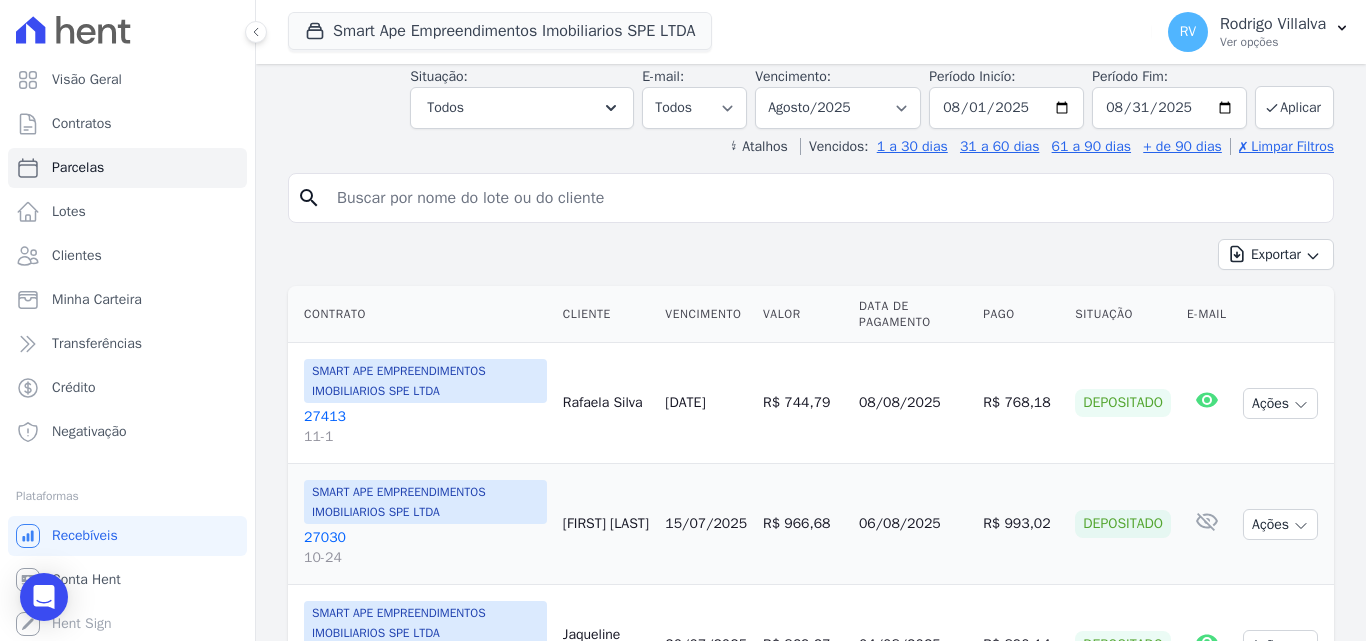 click at bounding box center [825, 198] 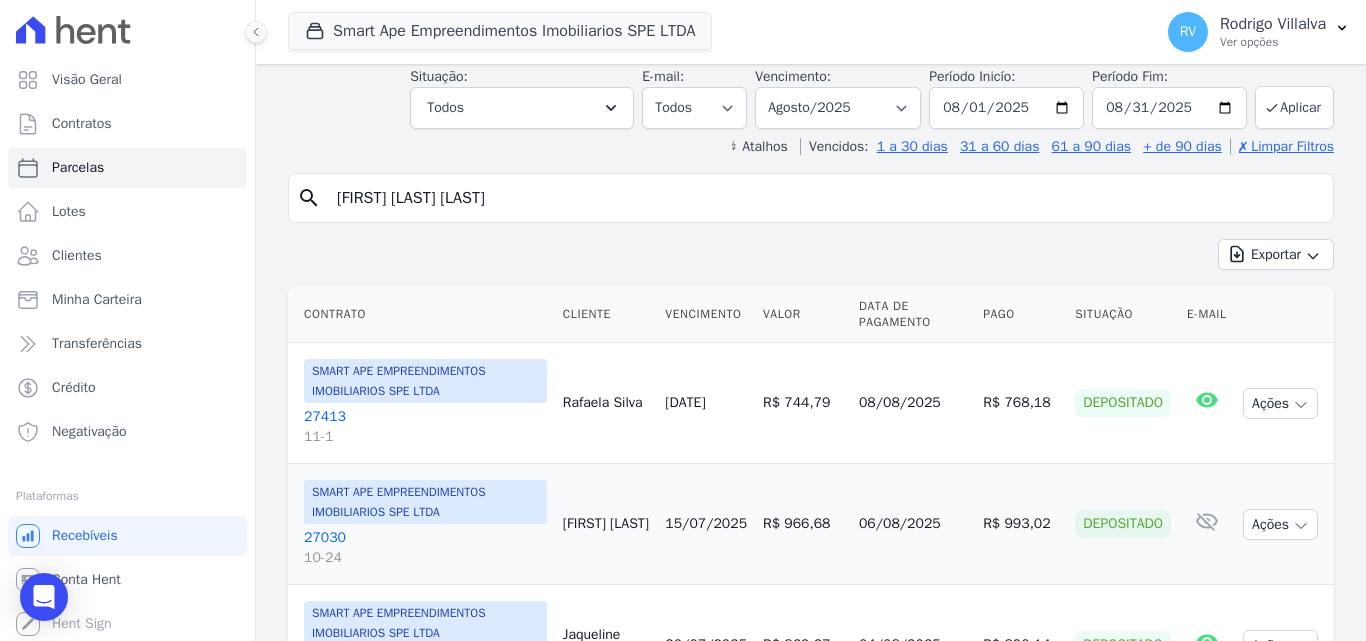 type on "[FIRST] [LAST] [LAST]" 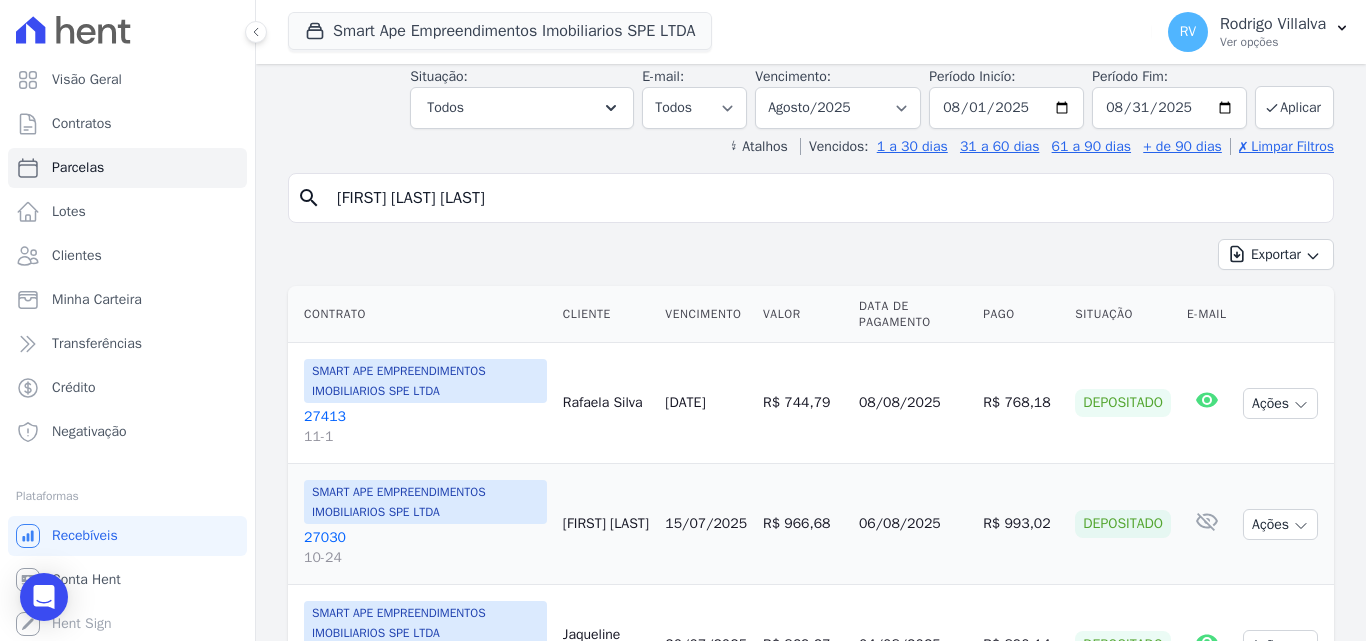 select 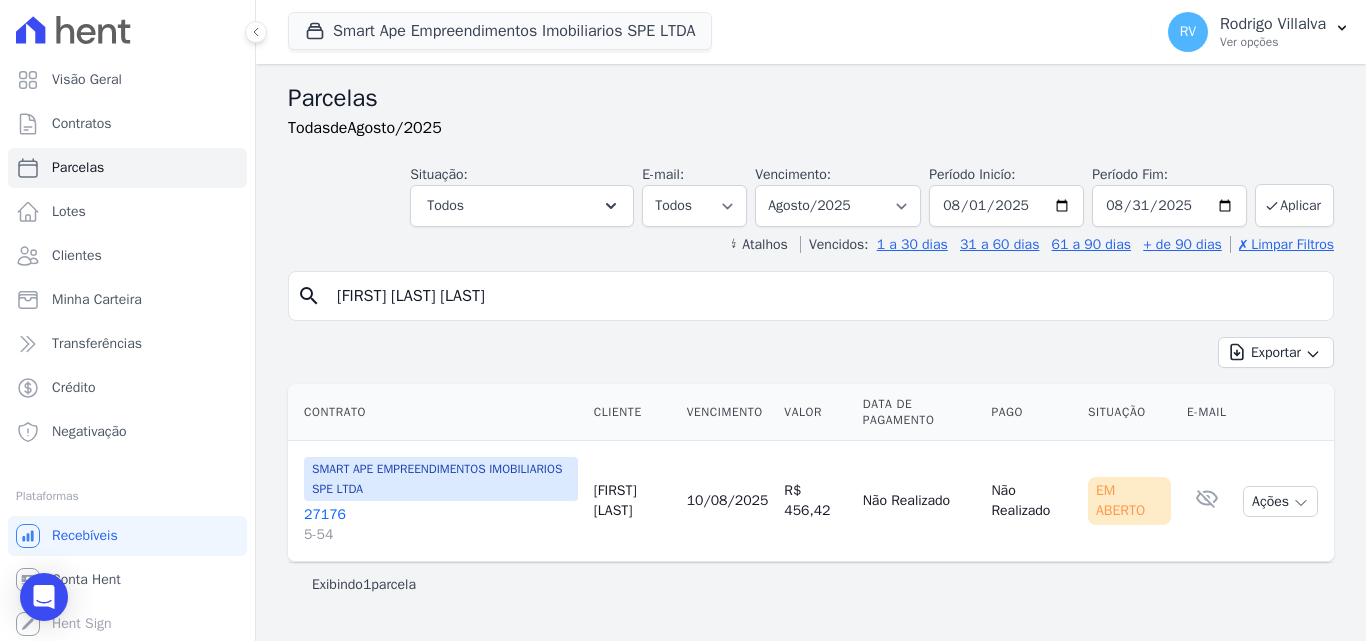 click on "[NUMBER]
[PHONE]" at bounding box center (441, 525) 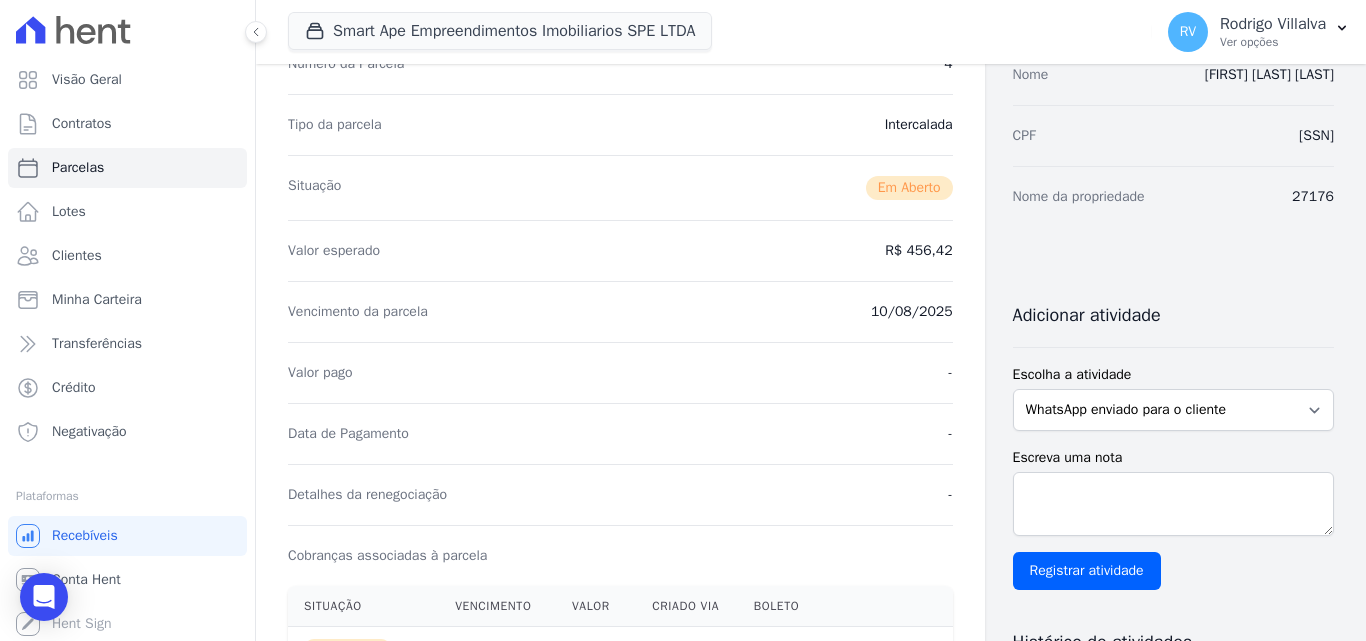 scroll, scrollTop: 0, scrollLeft: 0, axis: both 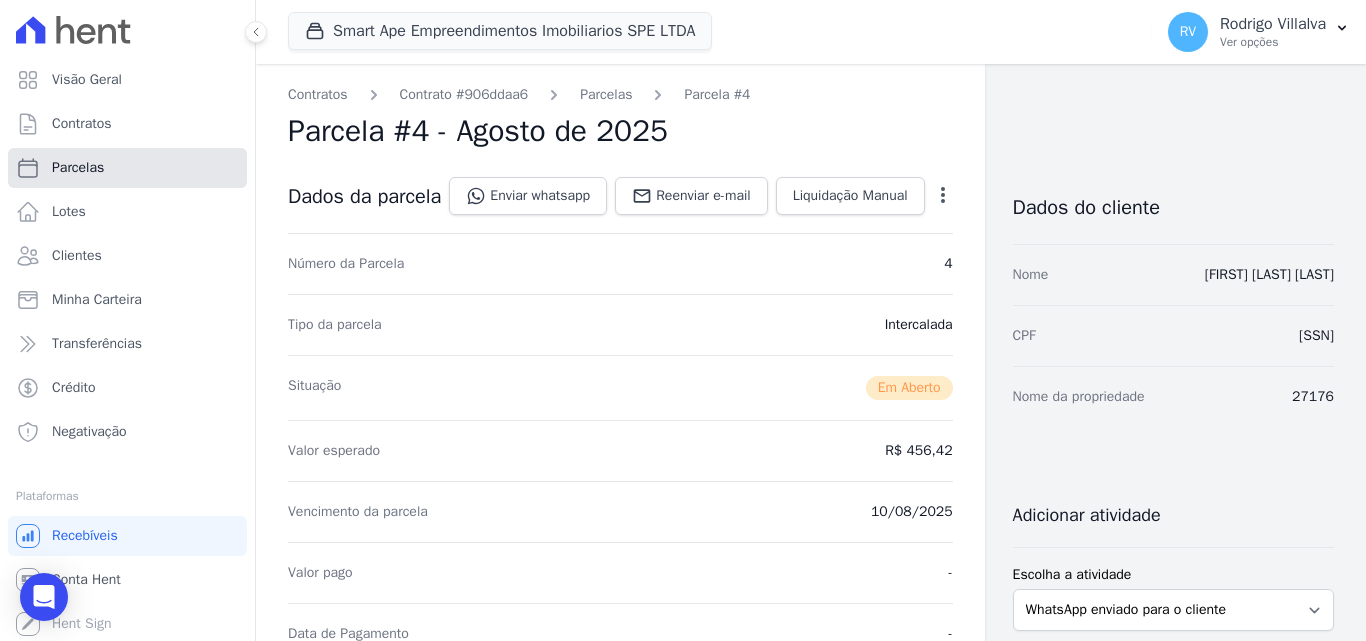 click on "Parcelas" at bounding box center [78, 168] 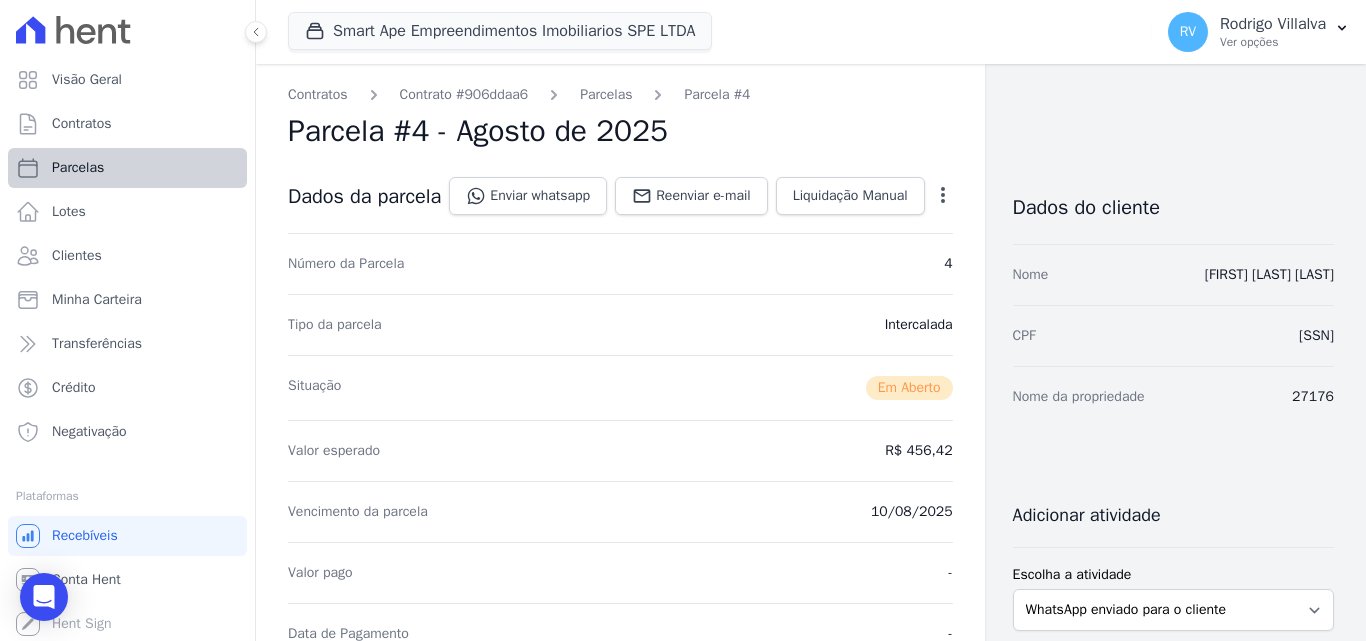 select 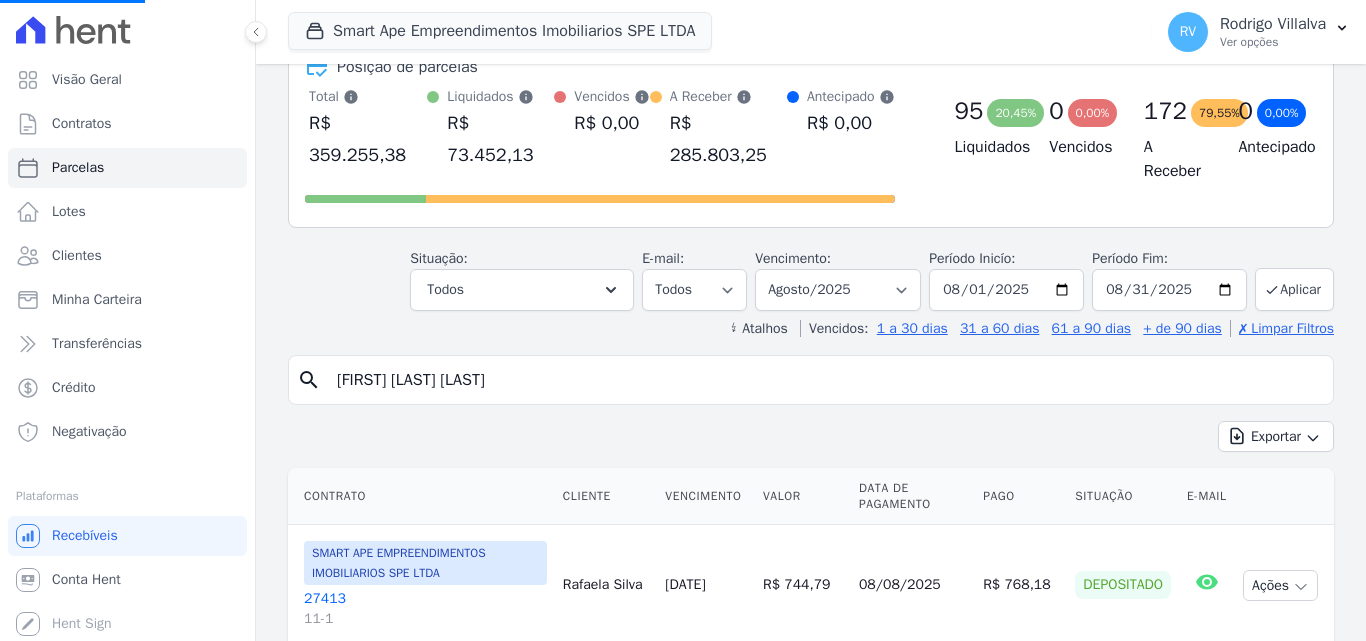 scroll, scrollTop: 0, scrollLeft: 0, axis: both 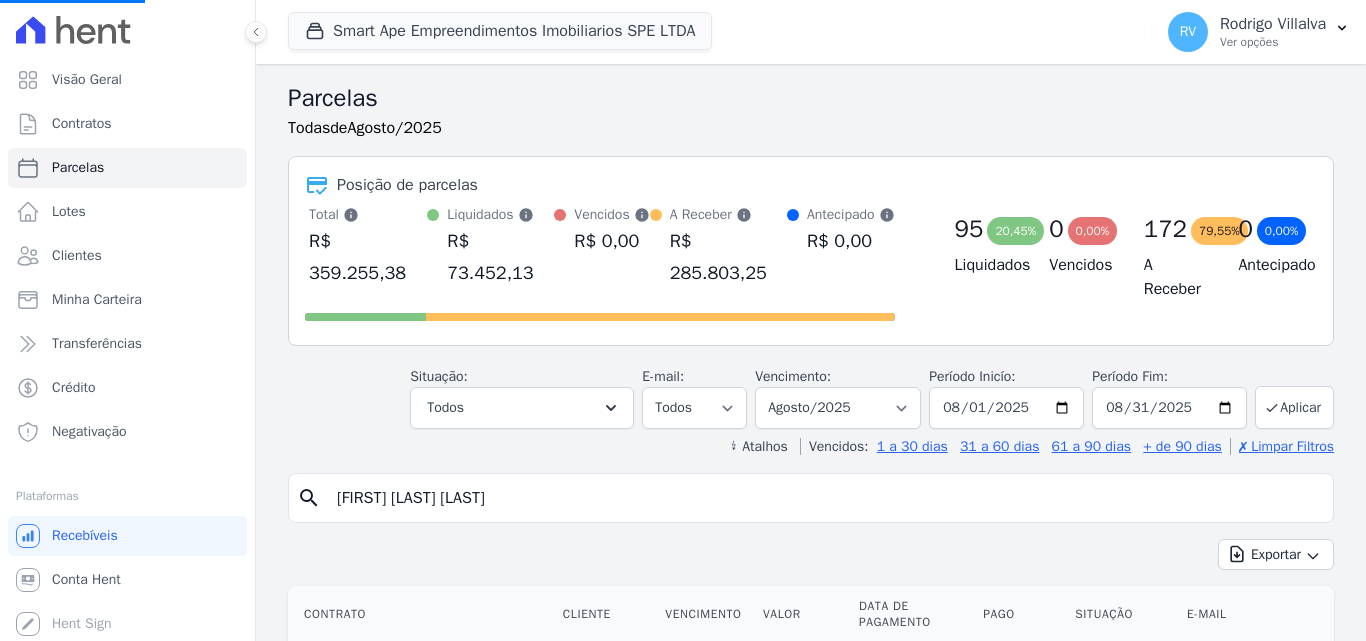 select 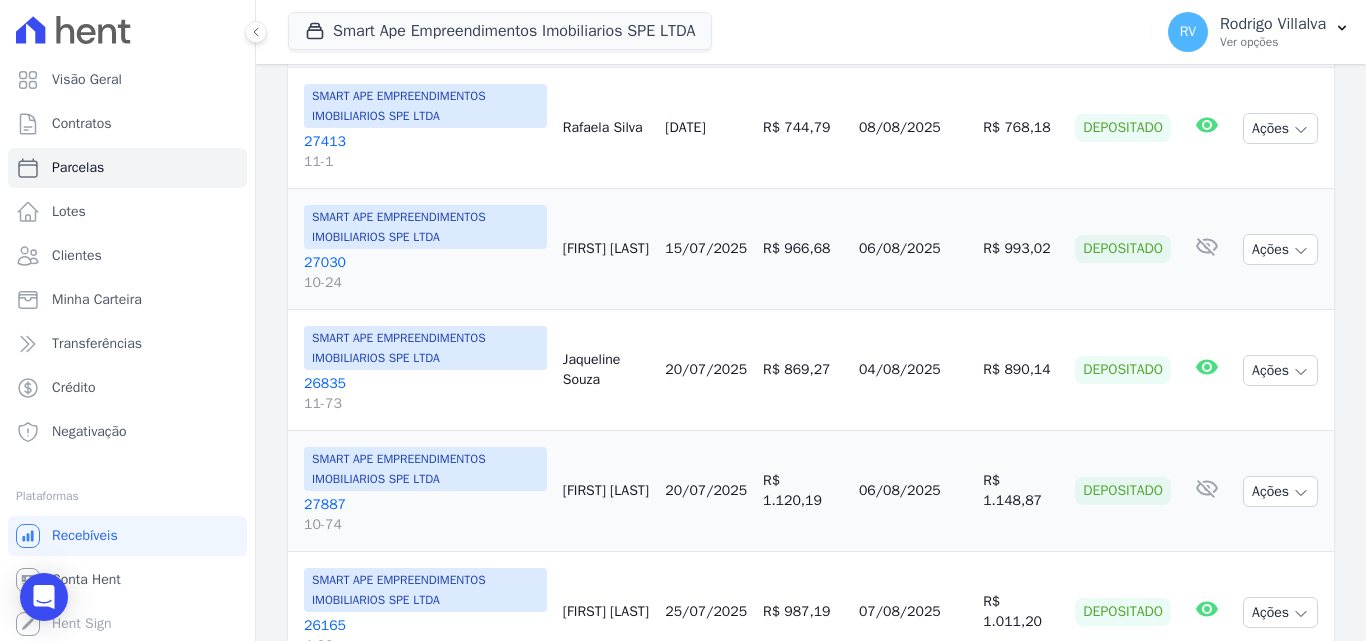 scroll, scrollTop: 300, scrollLeft: 0, axis: vertical 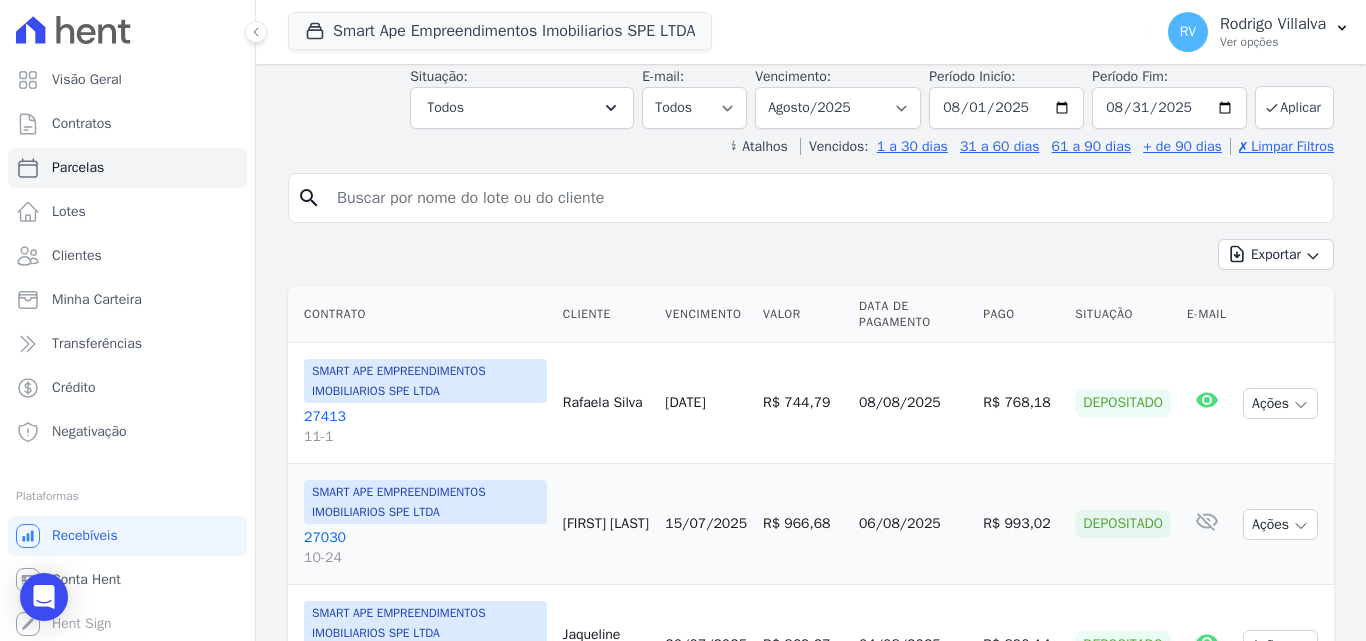 click at bounding box center [825, 198] 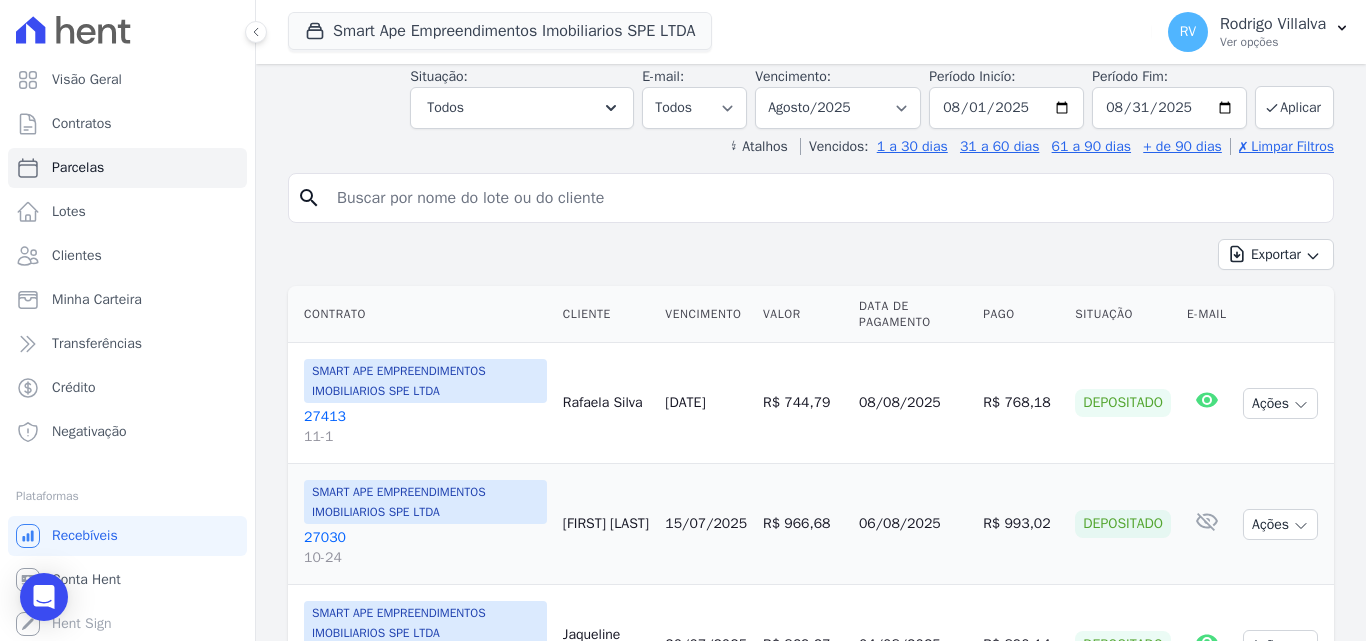 paste on "[FIRST] [LAST] [LAST]" 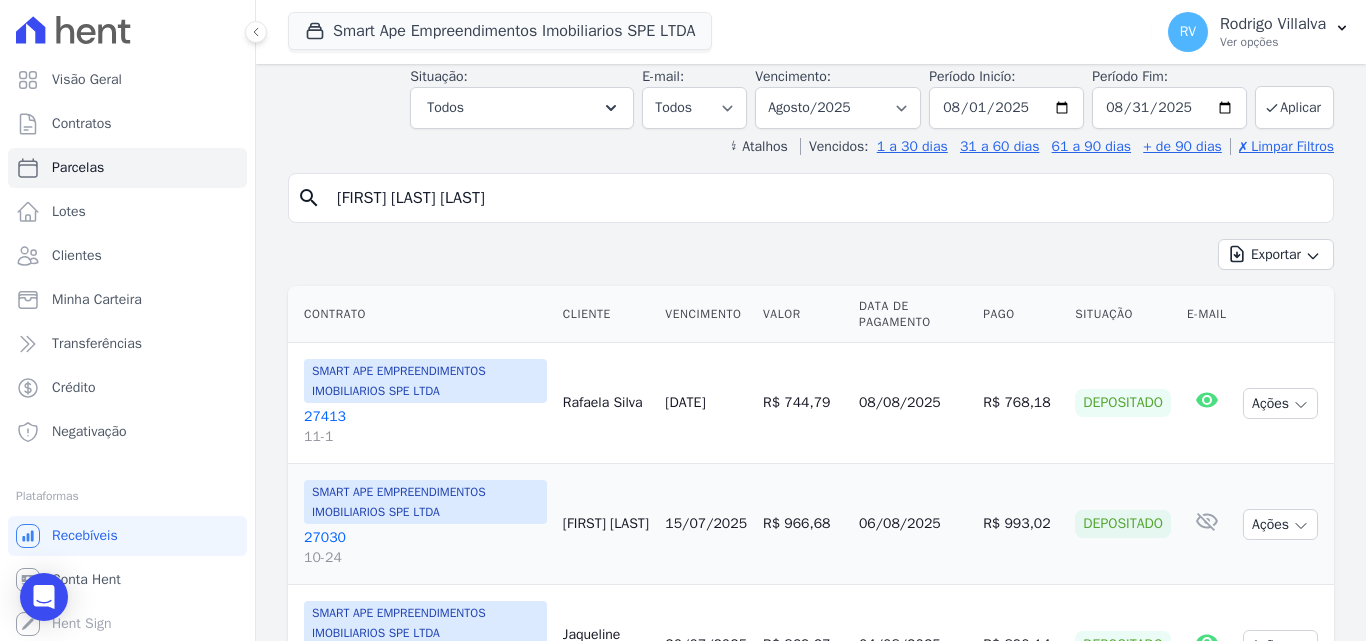 type on "[FIRST] [LAST] [LAST]" 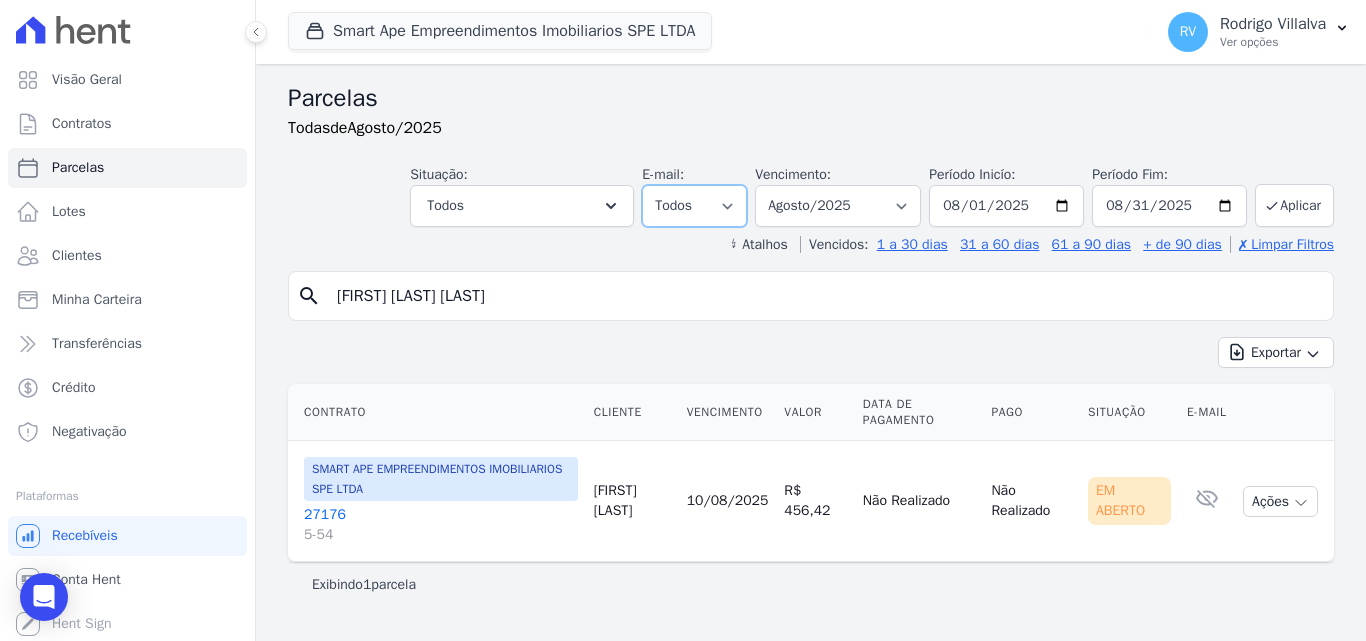 click on "Todos
Lido
Não-lido" at bounding box center (694, 206) 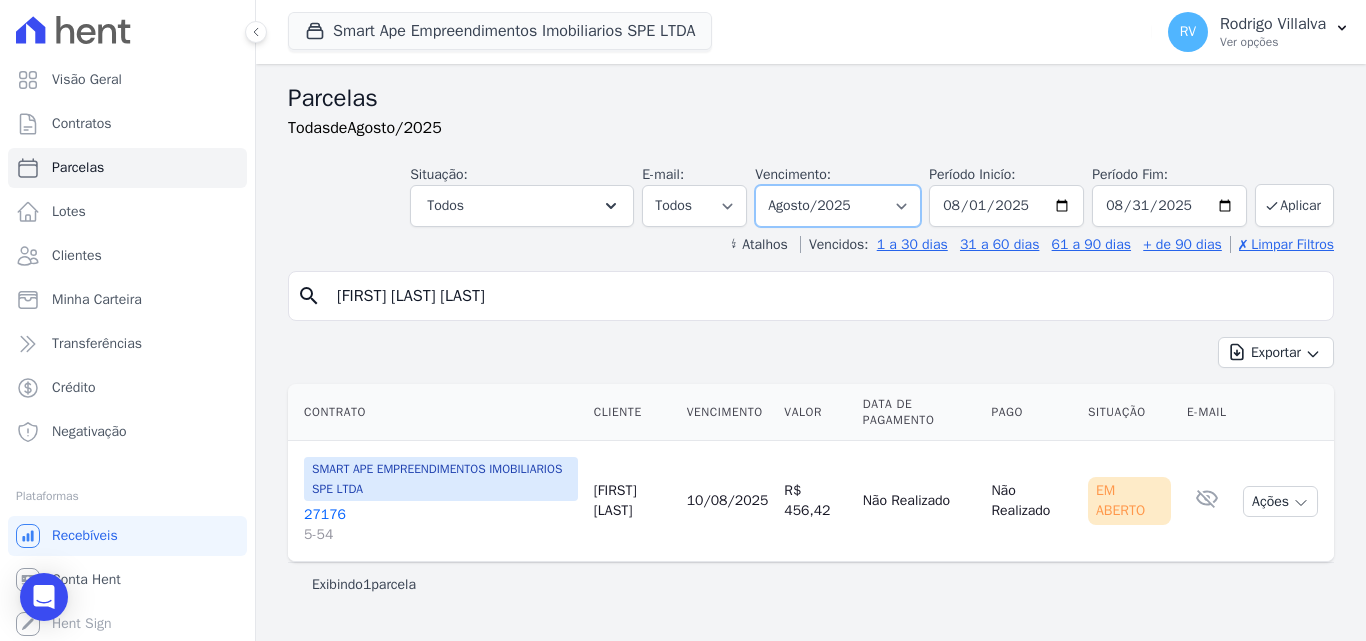 click on "Filtrar por período
────────
Todos os meses
Março/2024
Abril/2024
Maio/2024
Junho/2024
Julho/2024
Agosto/2024
Setembro/2024
Outubro/2024
Novembro/2024
Dezembro/2024
Janeiro/2025
Fevereiro/2025
Março/2025
Abril/2025
Maio/2025
Junho/2025
Julho/2025
Agosto/2025
Setembro/2025
Outubro/2025
Novembro/2025
Dezembro/2025
Janeiro/2026
Fevereiro/2026
Março/2026
Abril/2026
Maio/2026
Junho/2026
Julho/2026
Agosto/2026
Setembro/2026
Outubro/2026
Novembro/2026
Dezembro/2026
Janeiro/2027
Fevereiro/2027
Março/2027
Abril/2027
Maio/2027
Junho/2027
Julho/2027
Agosto/2027
Setembro/2027
Outubro/2027
Novembro/2027
Dezembro/2027
Janeiro/2028
Fevereiro/2028
Março/2028
Abril/2028
Maio/2028
Junho/2028
Julho/2028
Agosto/2028
Setembro/2028
Outubro/2028
Novembro/2028
Dezembro/2028
Janeiro/2029
Fevereiro/2029
Março/2029
Abril/2029
Maio/2029
Junho/2029
Julho/2029" at bounding box center [838, 206] 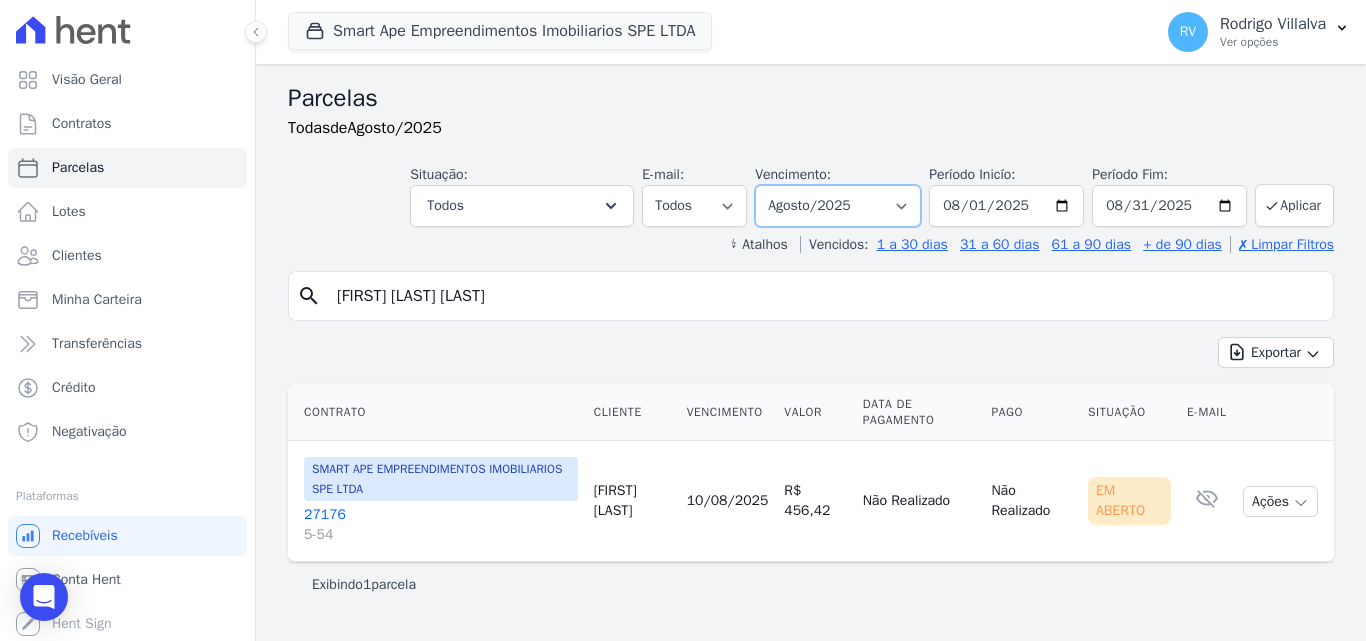select on "date_range_filter" 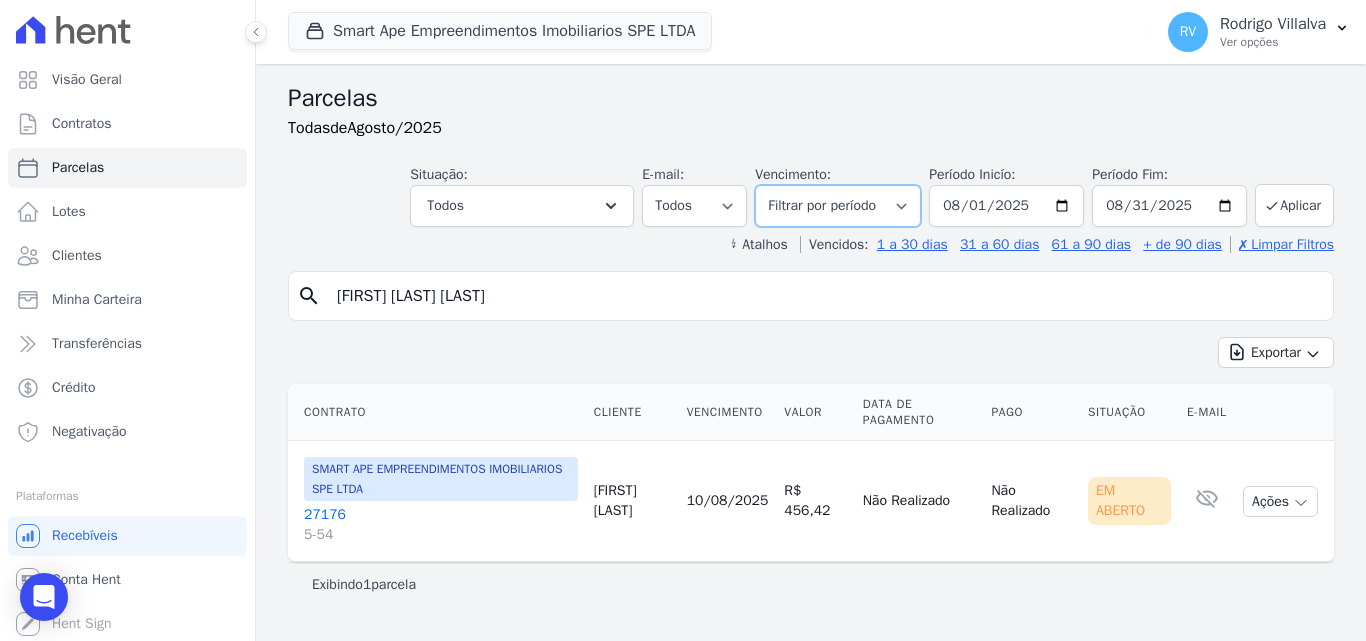 click on "Filtrar por período
────────
Todos os meses
Março/2024
Abril/2024
Maio/2024
Junho/2024
Julho/2024
Agosto/2024
Setembro/2024
Outubro/2024
Novembro/2024
Dezembro/2024
Janeiro/2025
Fevereiro/2025
Março/2025
Abril/2025
Maio/2025
Junho/2025
Julho/2025
Agosto/2025
Setembro/2025
Outubro/2025
Novembro/2025
Dezembro/2025
Janeiro/2026
Fevereiro/2026
Março/2026
Abril/2026
Maio/2026
Junho/2026
Julho/2026
Agosto/2026
Setembro/2026
Outubro/2026
Novembro/2026
Dezembro/2026
Janeiro/2027
Fevereiro/2027
Março/2027
Abril/2027
Maio/2027
Junho/2027
Julho/2027
Agosto/2027
Setembro/2027
Outubro/2027
Novembro/2027
Dezembro/2027
Janeiro/2028
Fevereiro/2028
Março/2028
Abril/2028
Maio/2028
Junho/2028
Julho/2028
Agosto/2028
Setembro/2028
Outubro/2028
Novembro/2028
Dezembro/2028
Janeiro/2029
Fevereiro/2029
Março/2029
Abril/2029
Maio/2029
Junho/2029
Julho/2029" at bounding box center (838, 206) 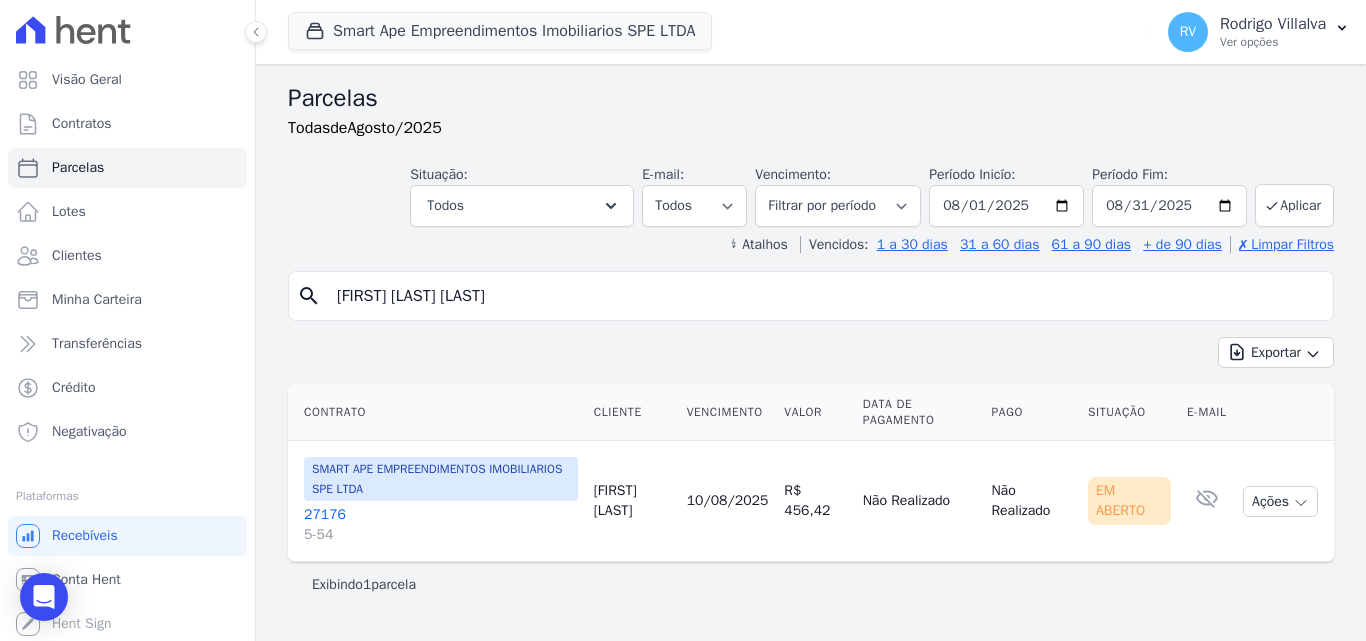 click on "[FIRST] [LAST] [LAST]" at bounding box center (825, 296) 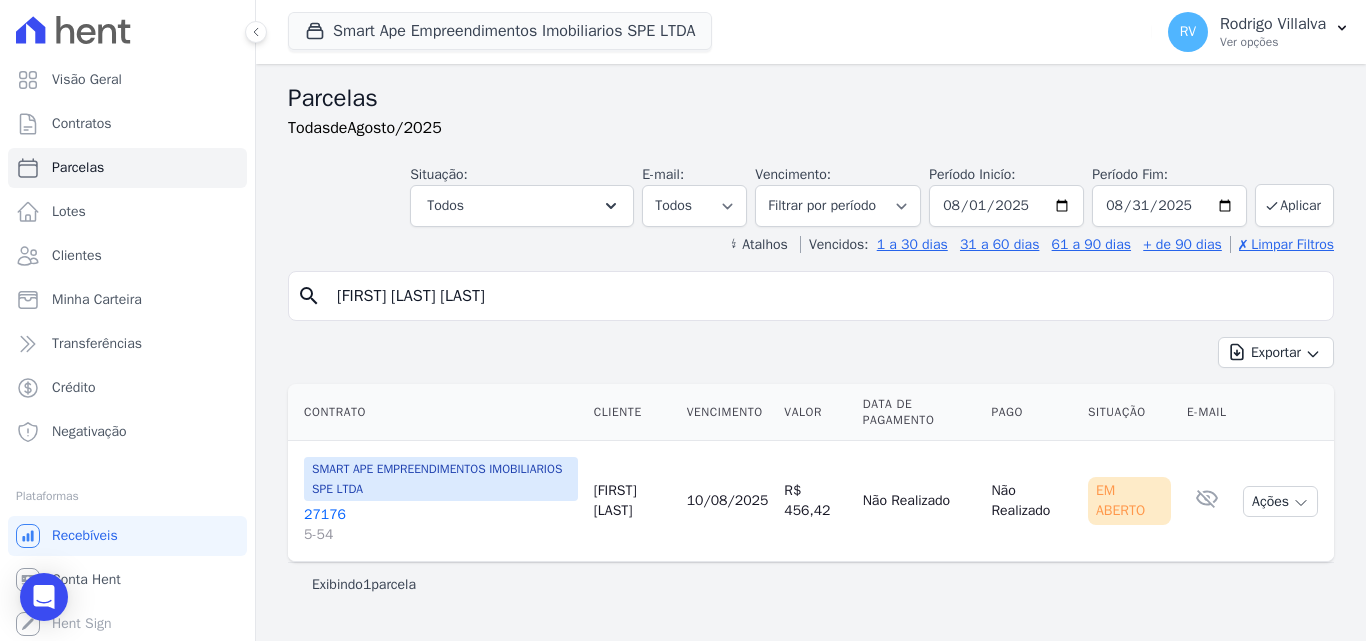 click on "search" at bounding box center [309, 296] 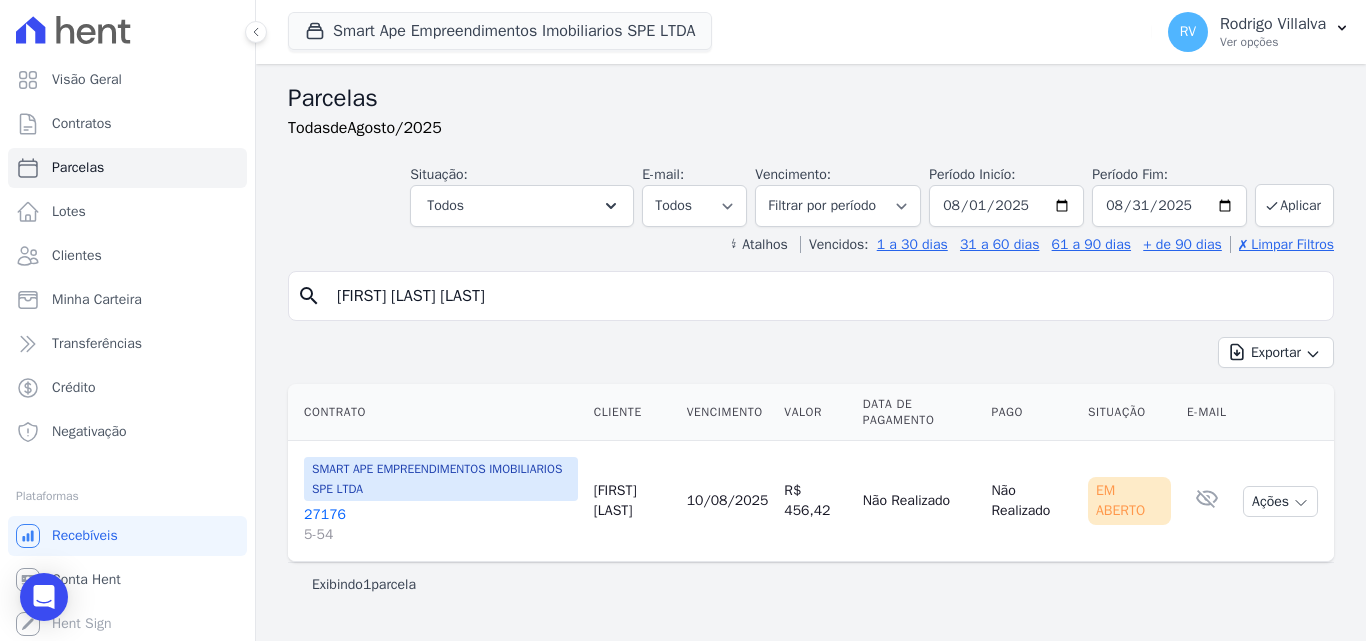 select 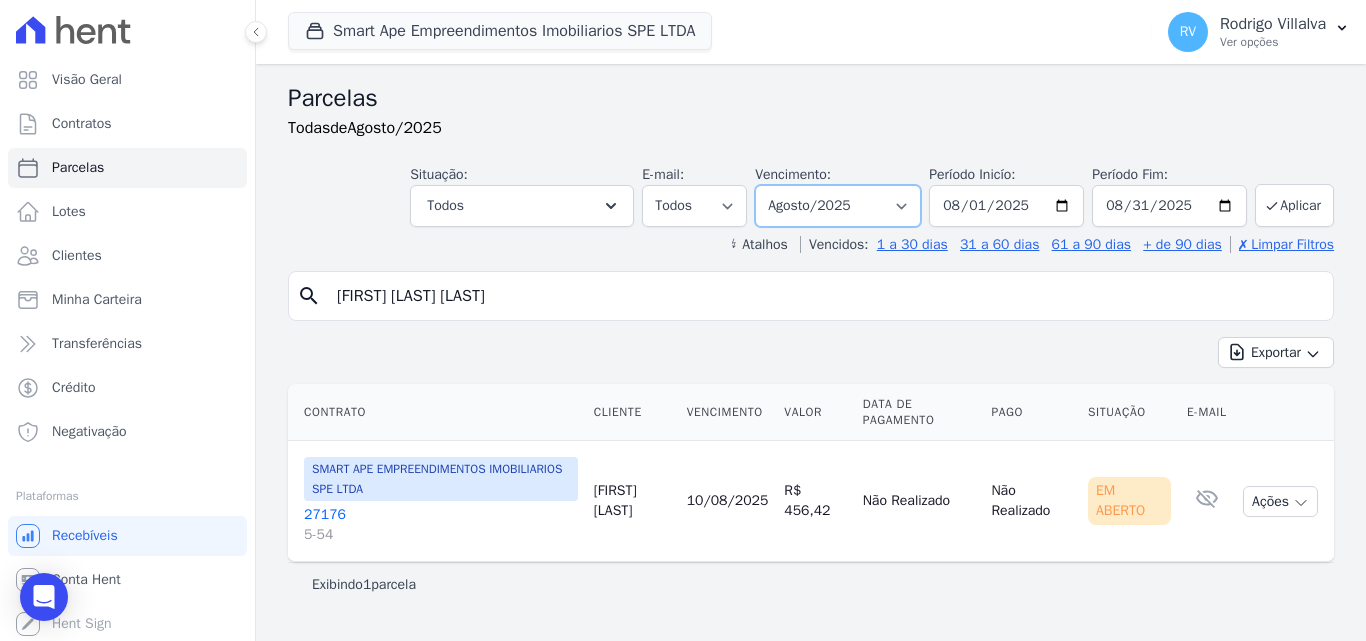 click on "Filtrar por período
────────
Todos os meses
Março/2024
Abril/2024
Maio/2024
Junho/2024
Julho/2024
Agosto/2024
Setembro/2024
Outubro/2024
Novembro/2024
Dezembro/2024
Janeiro/2025
Fevereiro/2025
Março/2025
Abril/2025
Maio/2025
Junho/2025
Julho/2025
Agosto/2025
Setembro/2025
Outubro/2025
Novembro/2025
Dezembro/2025
Janeiro/2026
Fevereiro/2026
Março/2026
Abril/2026
Maio/2026
Junho/2026
Julho/2026
Agosto/2026
Setembro/2026
Outubro/2026
Novembro/2026
Dezembro/2026
Janeiro/2027
Fevereiro/2027
Março/2027
Abril/2027
Maio/2027
Junho/2027
Julho/2027
Agosto/2027
Setembro/2027
Outubro/2027
Novembro/2027
Dezembro/2027
Janeiro/2028
Fevereiro/2028
Março/2028
Abril/2028
Maio/2028
Junho/2028
Julho/2028
Agosto/2028
Setembro/2028
Outubro/2028
Novembro/2028
Dezembro/2028
Janeiro/2029
Fevereiro/2029
Março/2029
Abril/2029
Maio/2029
Junho/2029
Julho/2029" at bounding box center [838, 206] 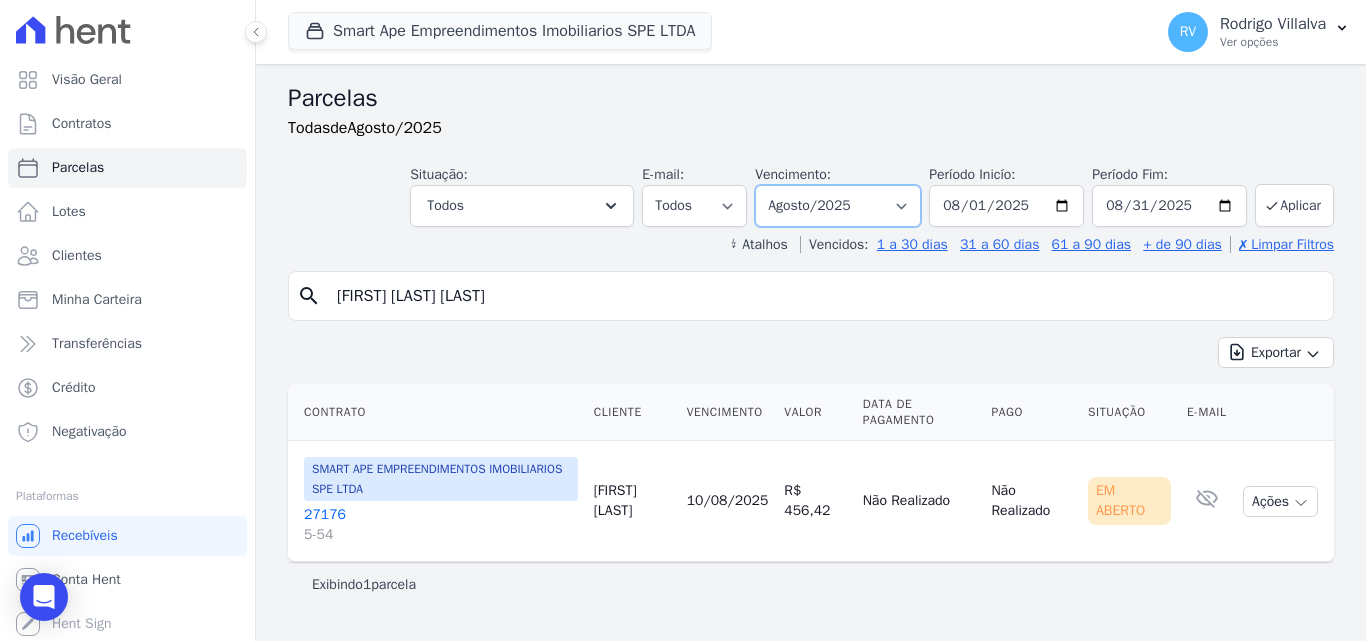 select on "date_range_filter" 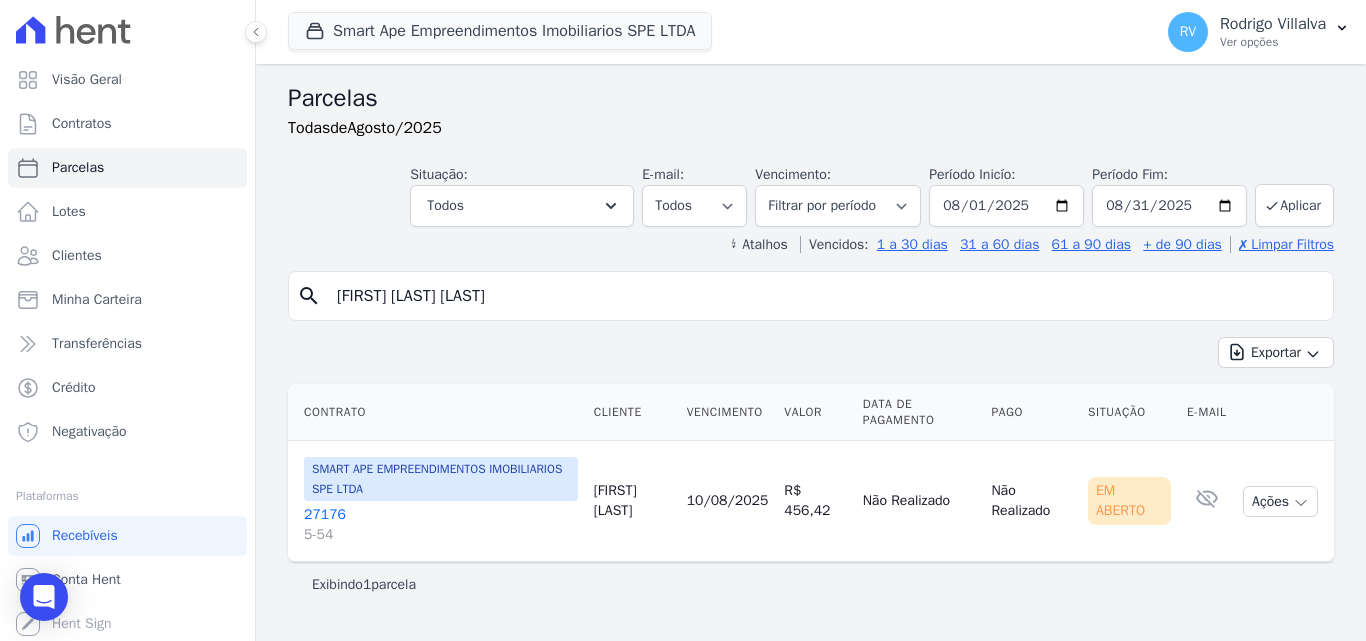 click on "[FIRST] [LAST] [LAST]" at bounding box center (825, 296) 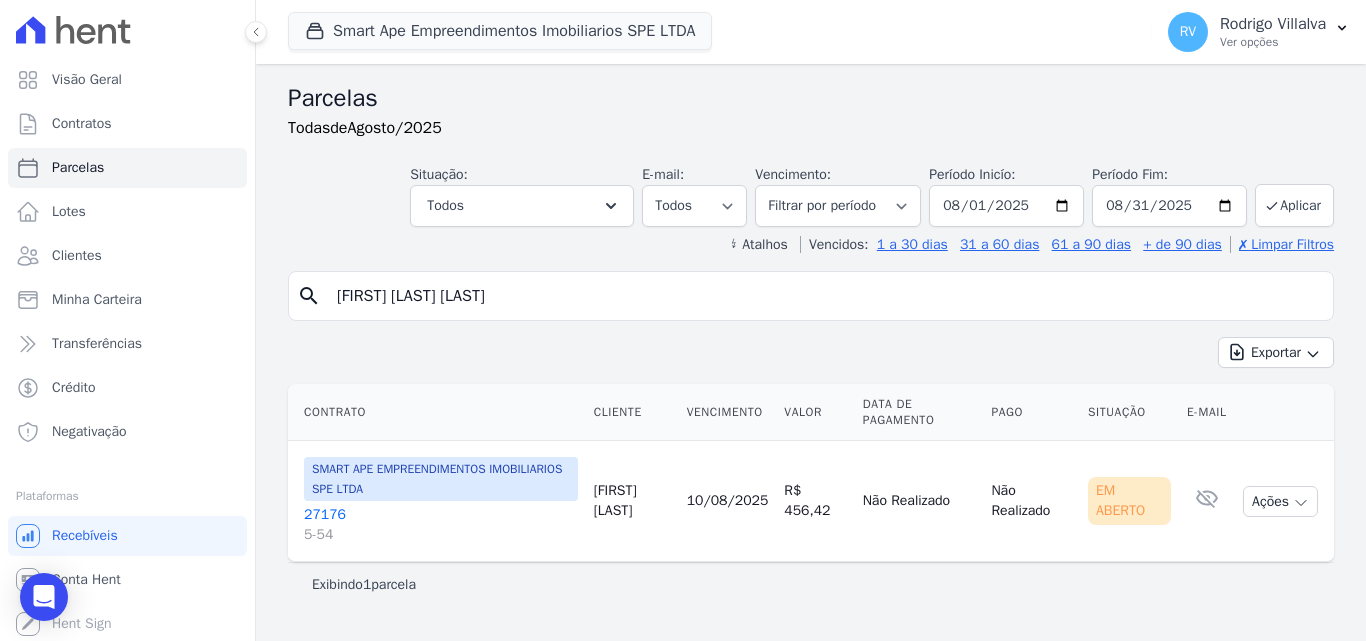 select 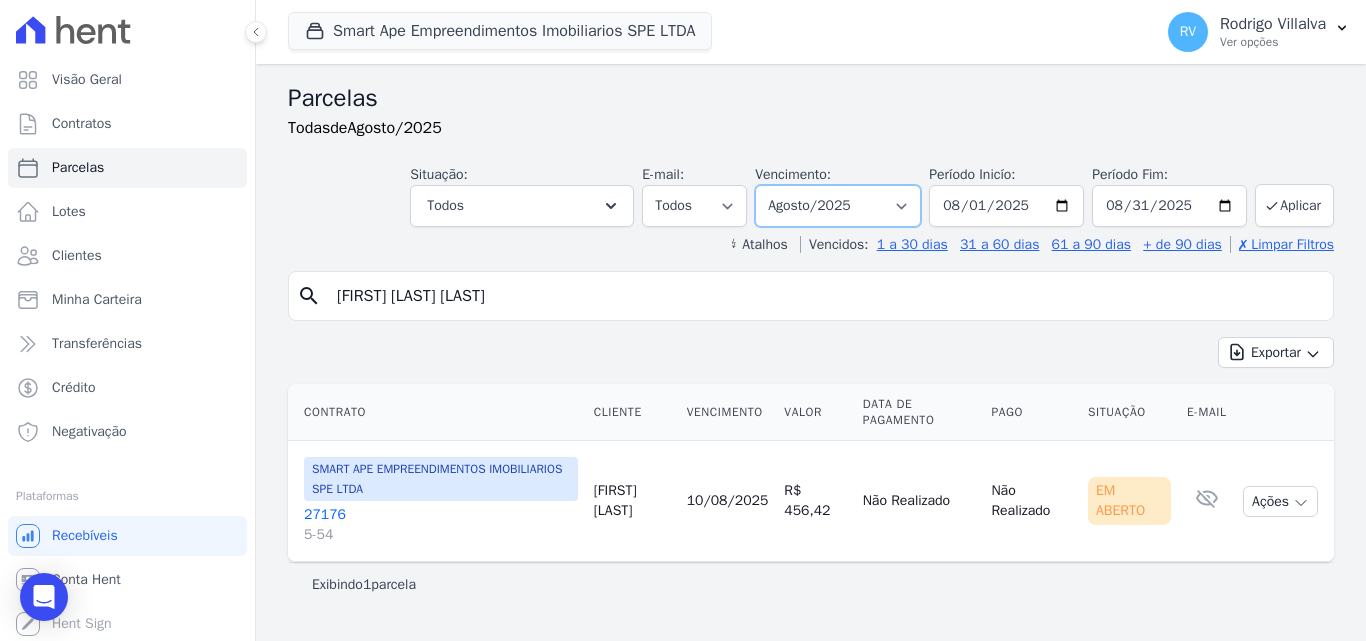 click on "Filtrar por período
────────
Todos os meses
Março/2024
Abril/2024
Maio/2024
Junho/2024
Julho/2024
Agosto/2024
Setembro/2024
Outubro/2024
Novembro/2024
Dezembro/2024
Janeiro/2025
Fevereiro/2025
Março/2025
Abril/2025
Maio/2025
Junho/2025
Julho/2025
Agosto/2025
Setembro/2025
Outubro/2025
Novembro/2025
Dezembro/2025
Janeiro/2026
Fevereiro/2026
Março/2026
Abril/2026
Maio/2026
Junho/2026
Julho/2026
Agosto/2026
Setembro/2026
Outubro/2026
Novembro/2026
Dezembro/2026
Janeiro/2027
Fevereiro/2027
Março/2027
Abril/2027
Maio/2027
Junho/2027
Julho/2027
Agosto/2027
Setembro/2027
Outubro/2027
Novembro/2027
Dezembro/2027
Janeiro/2028
Fevereiro/2028
Março/2028
Abril/2028
Maio/2028
Junho/2028
Julho/2028
Agosto/2028
Setembro/2028
Outubro/2028
Novembro/2028
Dezembro/2028
Janeiro/2029
Fevereiro/2029
Março/2029
Abril/2029
Maio/2029
Junho/2029
Julho/2029" at bounding box center [838, 206] 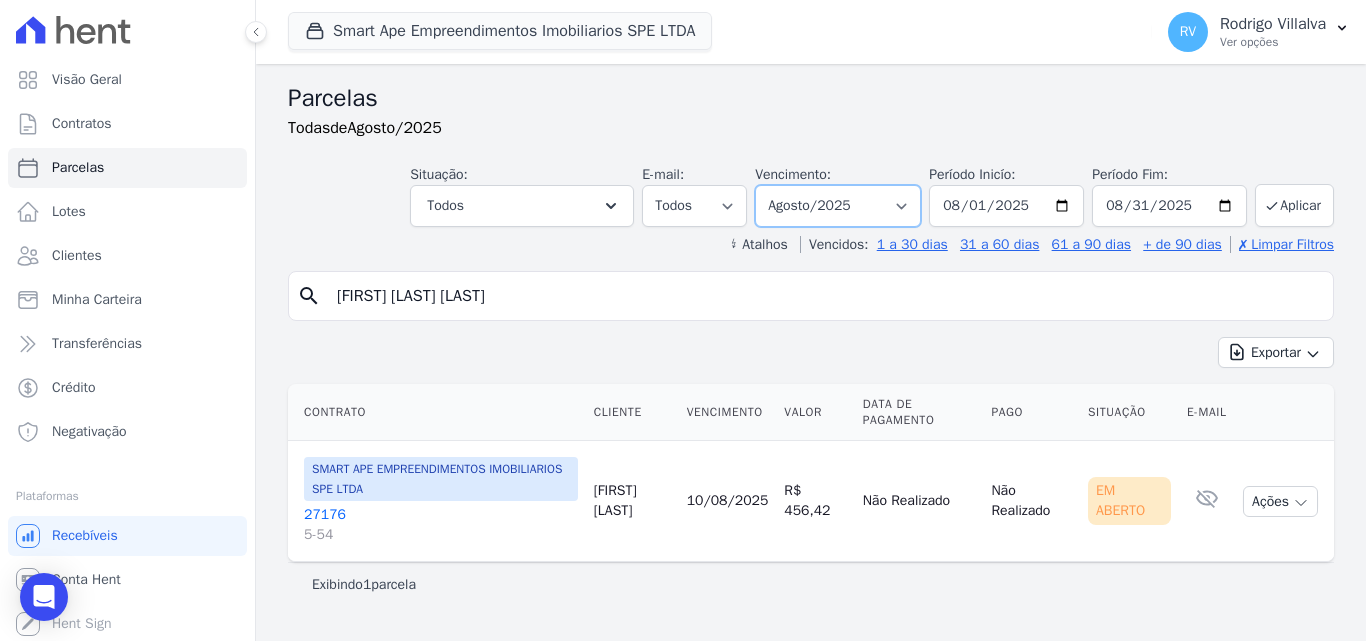 select on "06/2024" 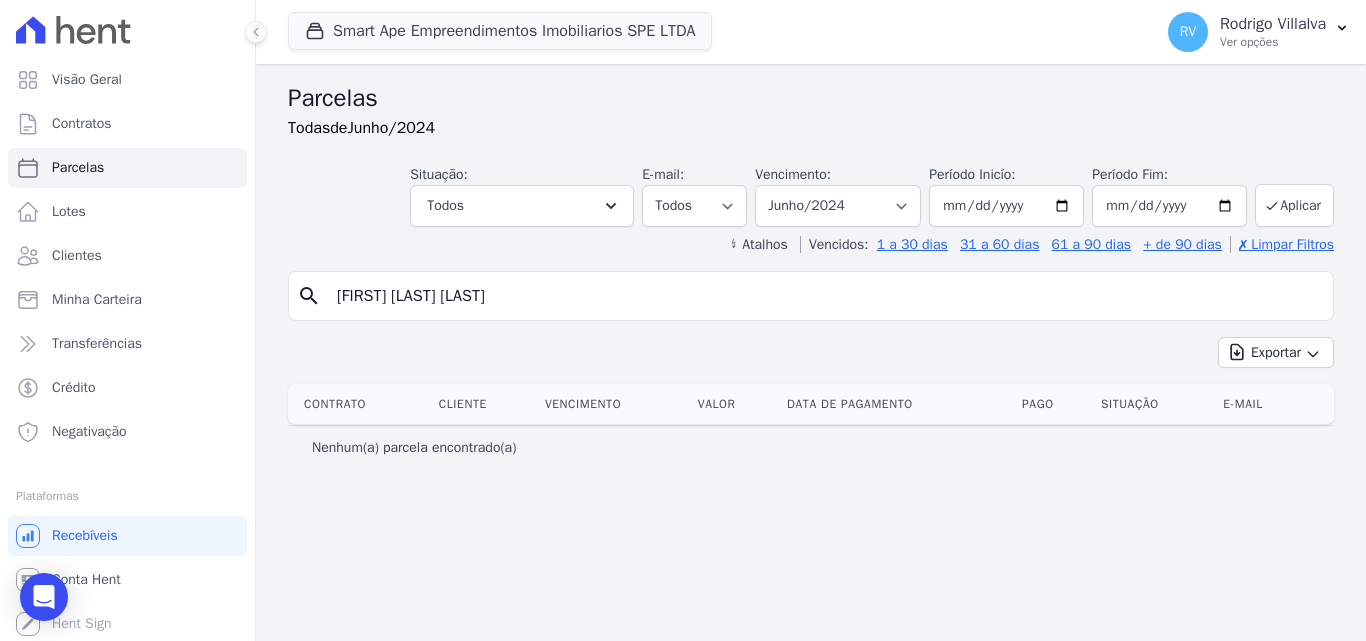 select 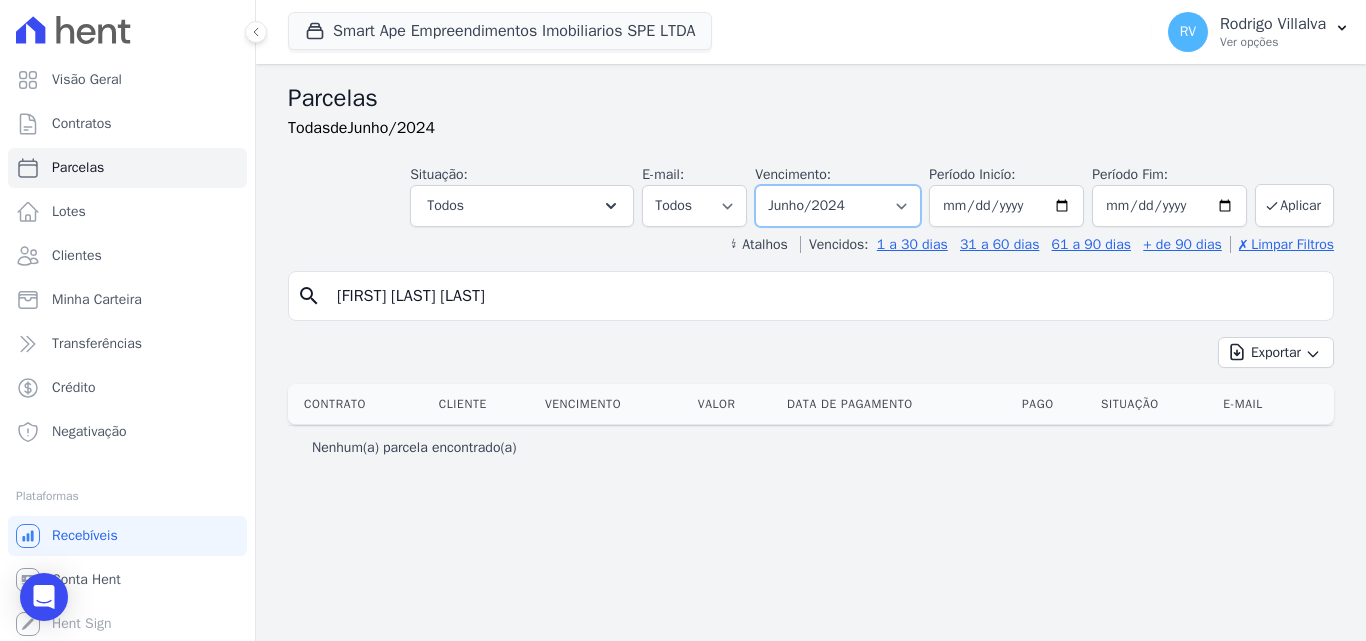 click on "Filtrar por período
────────
Todos os meses
Março/2024
Abril/2024
Maio/2024
Junho/2024
Julho/2024
Agosto/2024
Setembro/2024
Outubro/2024
Novembro/2024
Dezembro/2024
Janeiro/2025
Fevereiro/2025
Março/2025
Abril/2025
Maio/2025
Junho/2025
Julho/2025
Agosto/2025
Setembro/2025
Outubro/2025
Novembro/2025
Dezembro/2025
Janeiro/2026
Fevereiro/2026
Março/2026
Abril/2026
Maio/2026
Junho/2026
Julho/2026
Agosto/2026
Setembro/2026
Outubro/2026
Novembro/2026
Dezembro/2026
Janeiro/2027
Fevereiro/2027
Março/2027
Abril/2027
Maio/2027
Junho/2027
Julho/2027
Agosto/2027
Setembro/2027
Outubro/2027
Novembro/2027
Dezembro/2027
Janeiro/2028
Fevereiro/2028
Março/2028
Abril/2028
Maio/2028
Junho/2028
Julho/2028
Agosto/2028
Setembro/2028
Outubro/2028
Novembro/2028
Dezembro/2028
Janeiro/2029
Fevereiro/2029
Março/2029
Abril/2029
Maio/2029
Junho/2029
Julho/2029" at bounding box center (838, 206) 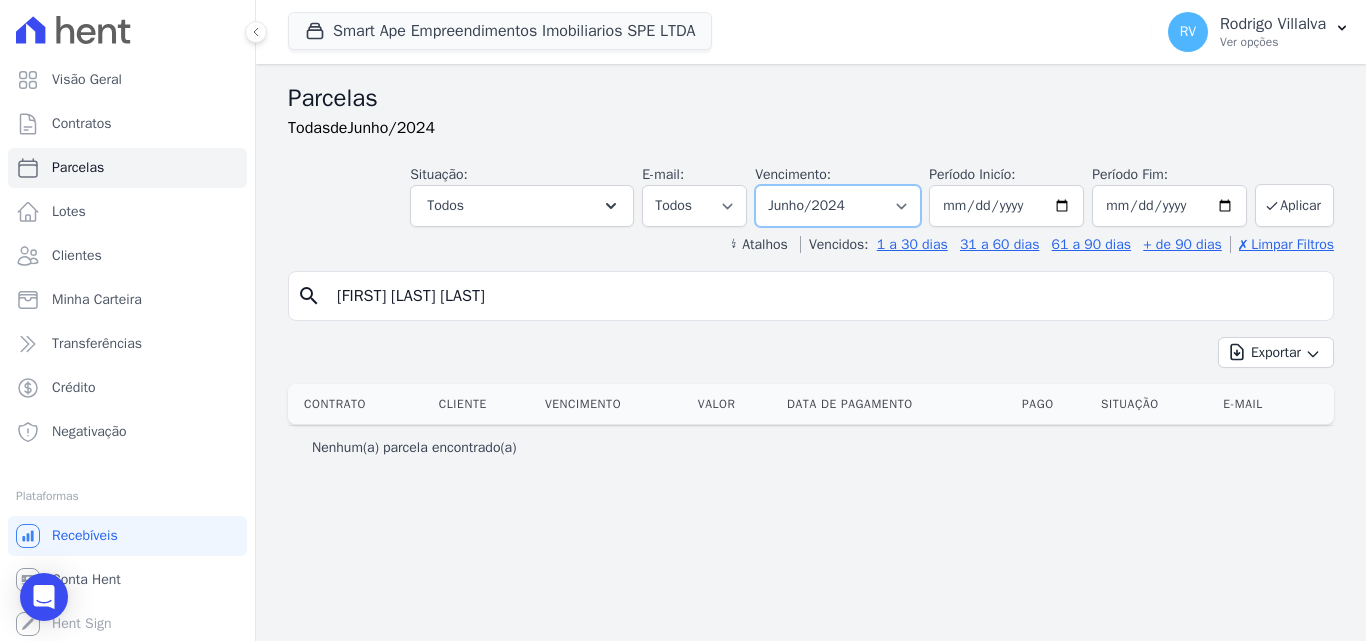 select on "all" 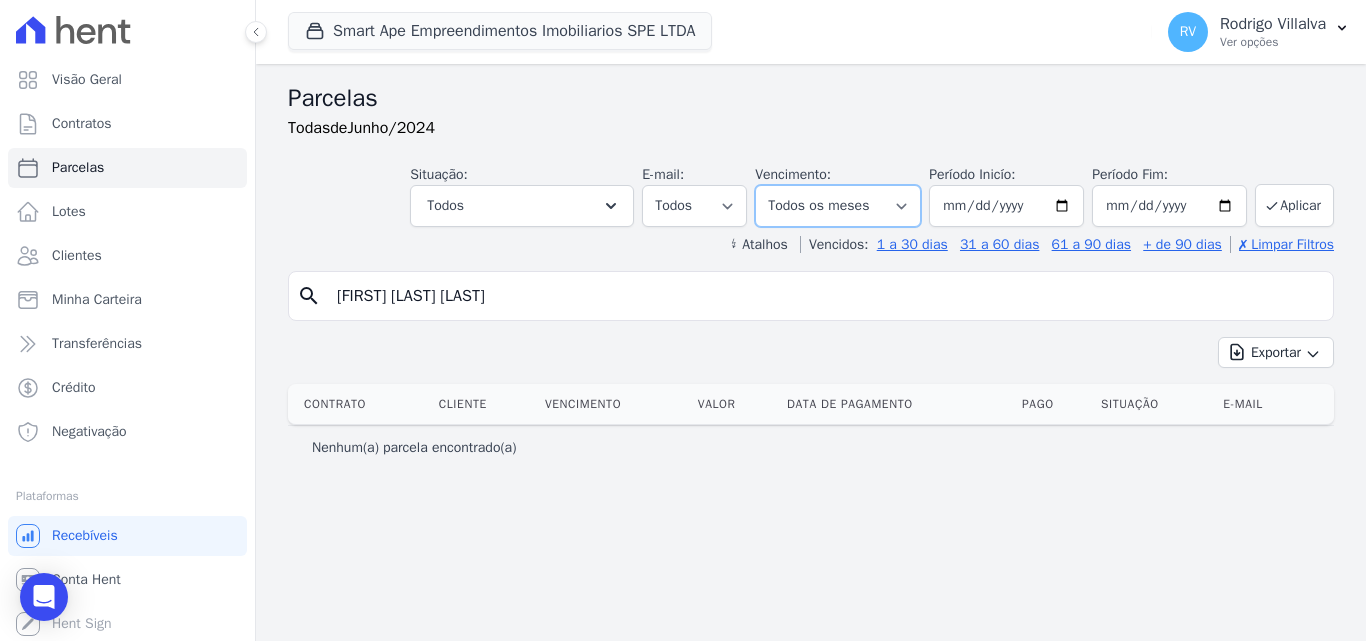 click on "Filtrar por período
────────
Todos os meses
Março/2024
Abril/2024
Maio/2024
Junho/2024
Julho/2024
Agosto/2024
Setembro/2024
Outubro/2024
Novembro/2024
Dezembro/2024
Janeiro/2025
Fevereiro/2025
Março/2025
Abril/2025
Maio/2025
Junho/2025
Julho/2025
Agosto/2025
Setembro/2025
Outubro/2025
Novembro/2025
Dezembro/2025
Janeiro/2026
Fevereiro/2026
Março/2026
Abril/2026
Maio/2026
Junho/2026
Julho/2026
Agosto/2026
Setembro/2026
Outubro/2026
Novembro/2026
Dezembro/2026
Janeiro/2027
Fevereiro/2027
Março/2027
Abril/2027
Maio/2027
Junho/2027
Julho/2027
Agosto/2027
Setembro/2027
Outubro/2027
Novembro/2027
Dezembro/2027
Janeiro/2028
Fevereiro/2028
Março/2028
Abril/2028
Maio/2028
Junho/2028
Julho/2028
Agosto/2028
Setembro/2028
Outubro/2028
Novembro/2028
Dezembro/2028
Janeiro/2029
Fevereiro/2029
Março/2029
Abril/2029
Maio/2029
Junho/2029
Julho/2029" at bounding box center [838, 206] 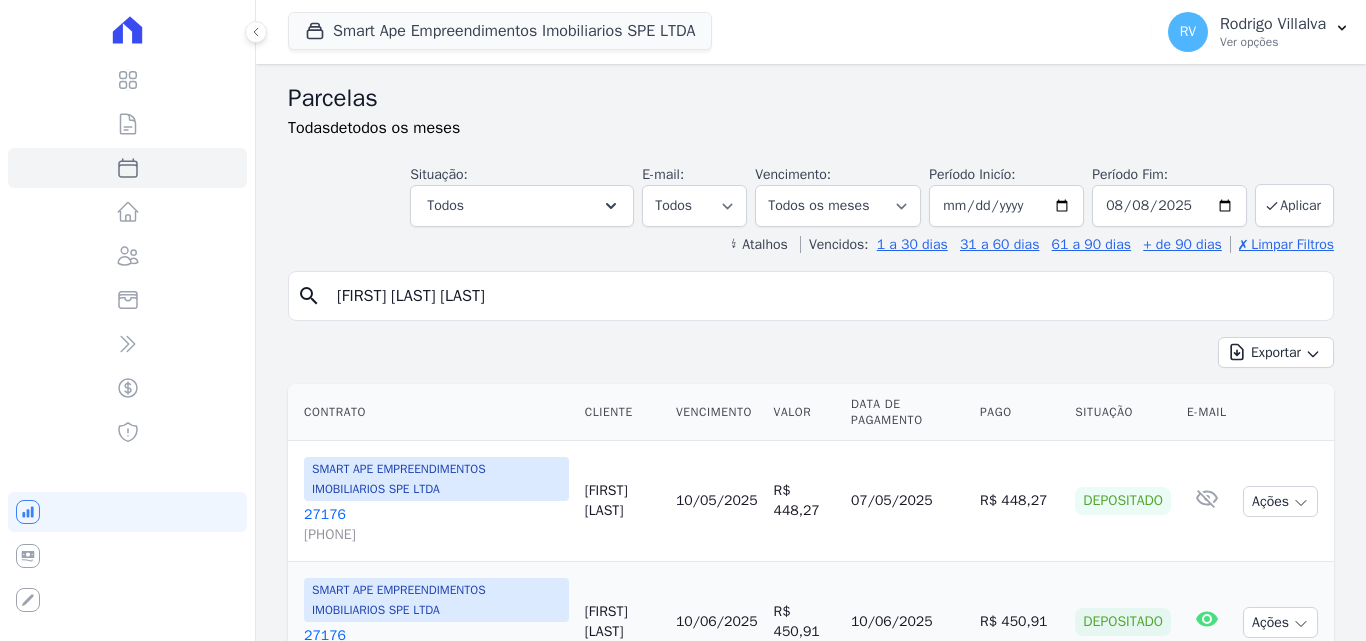 select 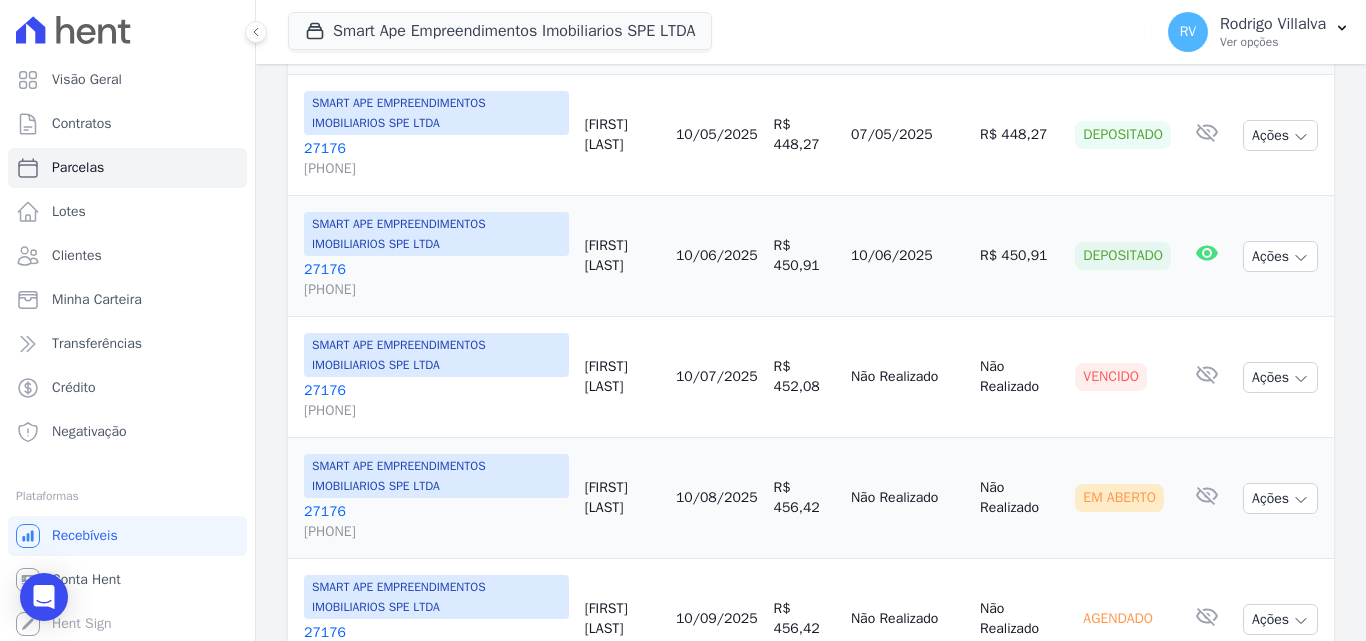 scroll, scrollTop: 400, scrollLeft: 0, axis: vertical 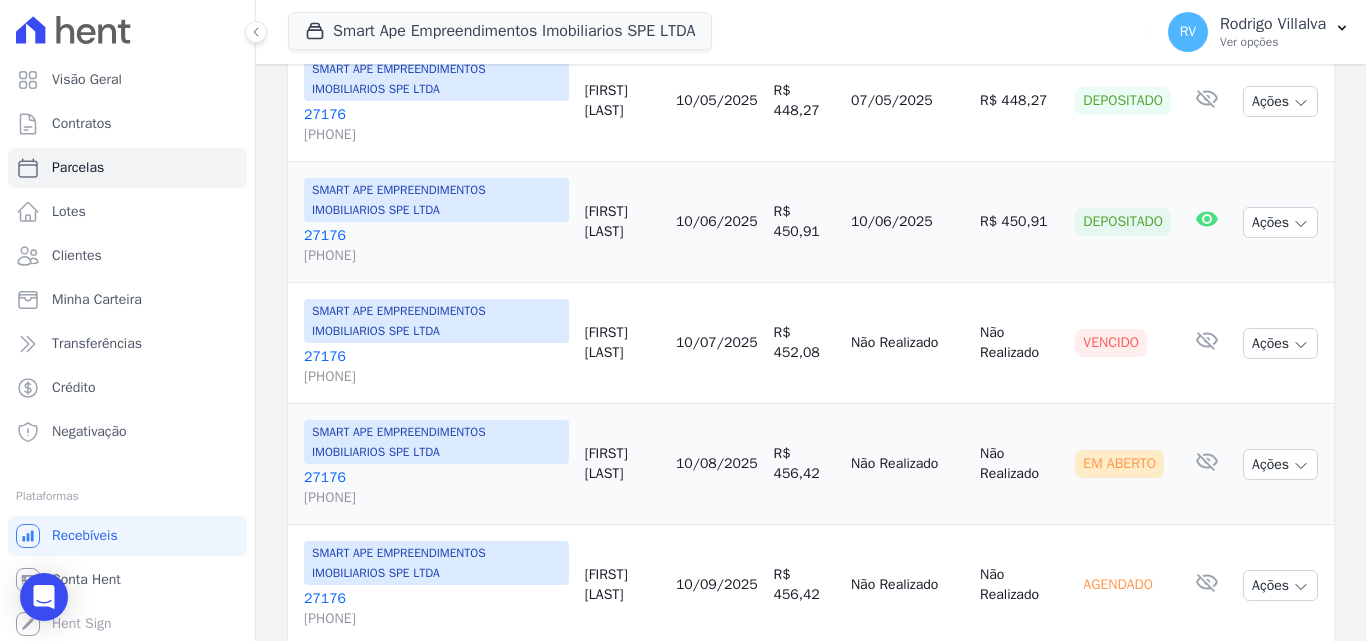 click on "[NUMBER]
[PHONE]" at bounding box center [436, 367] 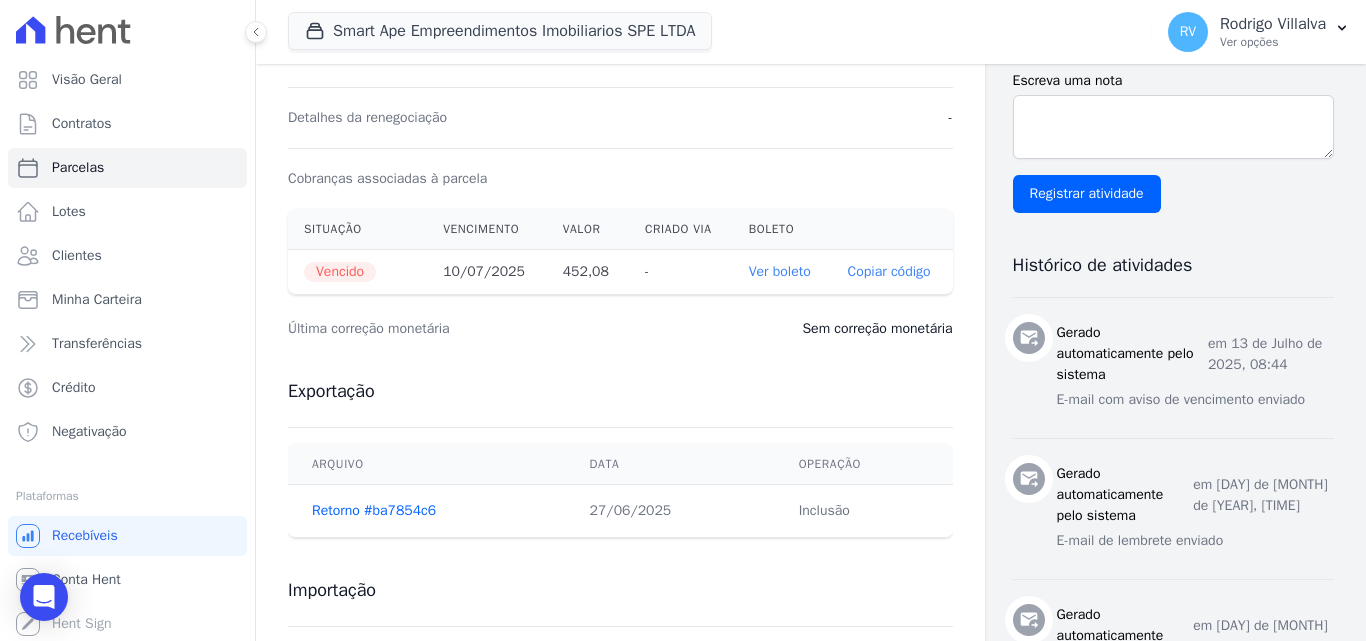 scroll, scrollTop: 700, scrollLeft: 0, axis: vertical 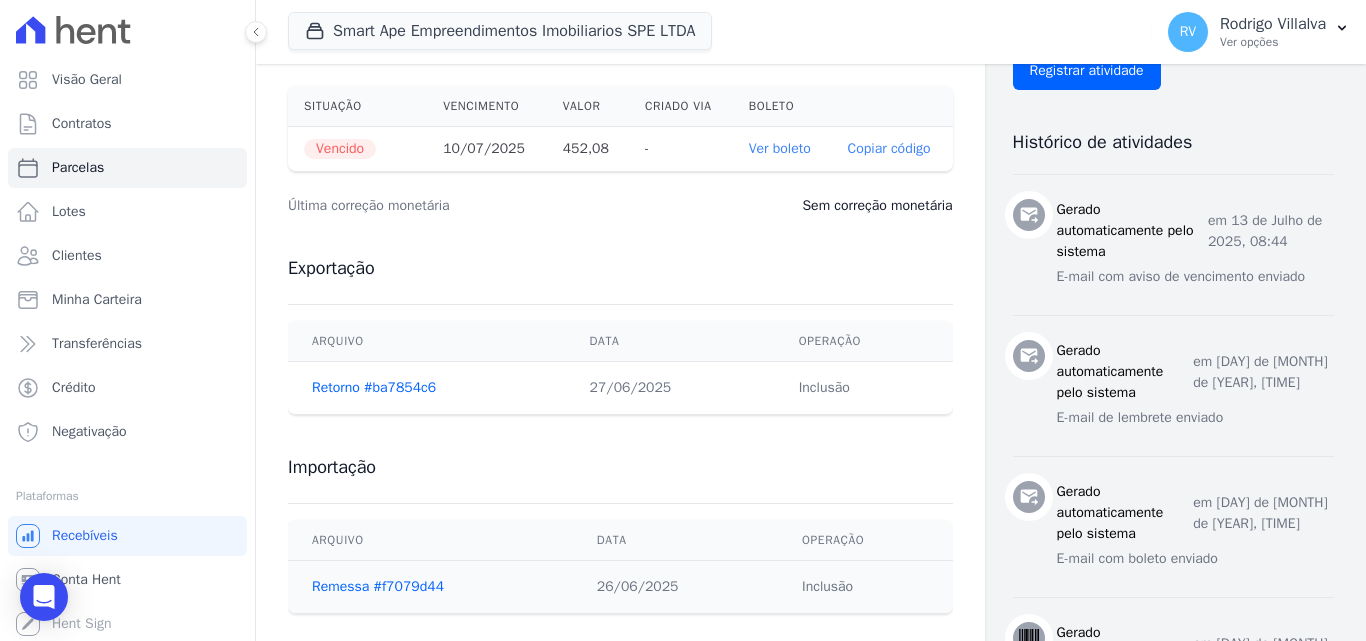 click on "Ver boleto" at bounding box center [780, 148] 